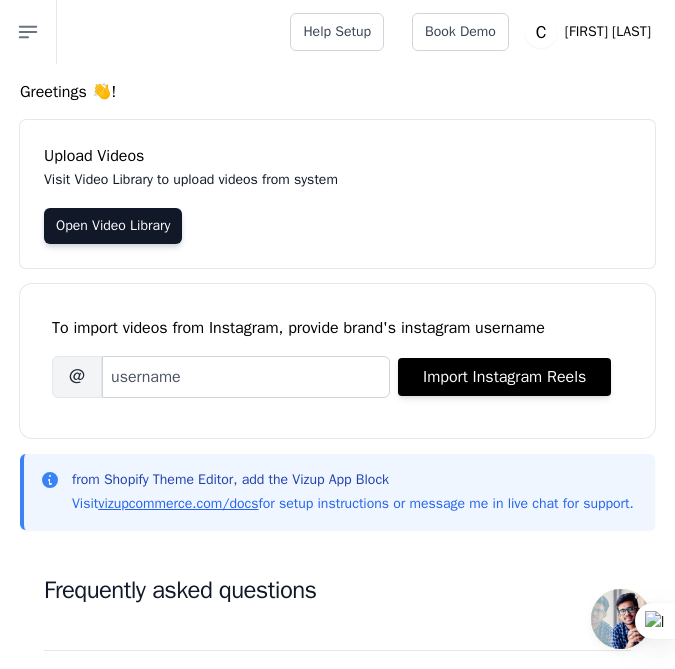 scroll, scrollTop: 0, scrollLeft: 0, axis: both 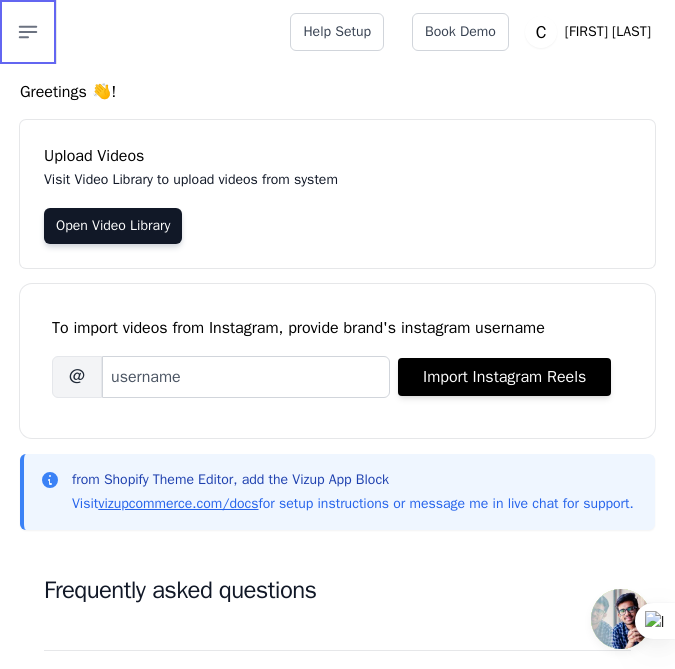 click 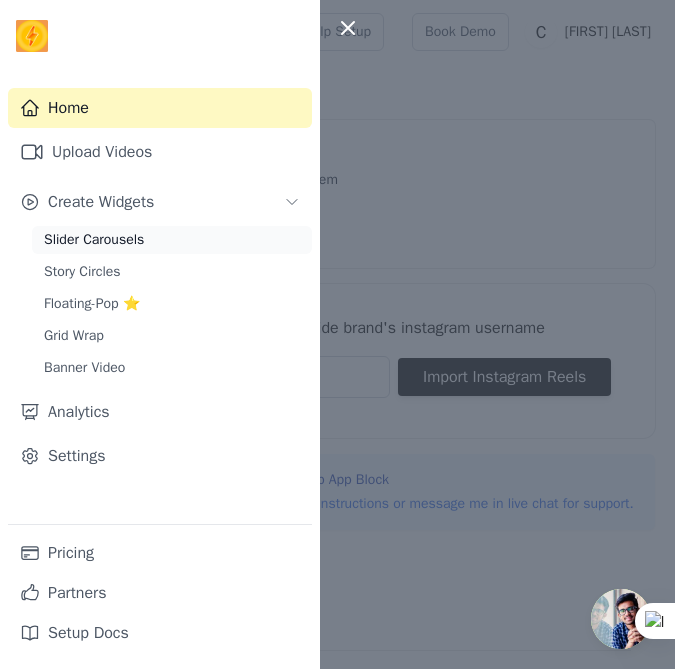 click on "Slider Carousels" at bounding box center (94, 240) 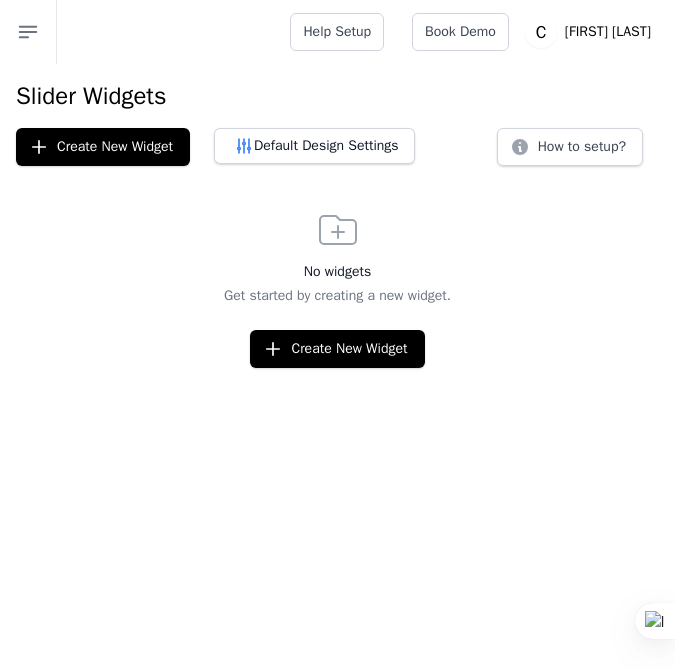 scroll, scrollTop: 0, scrollLeft: 0, axis: both 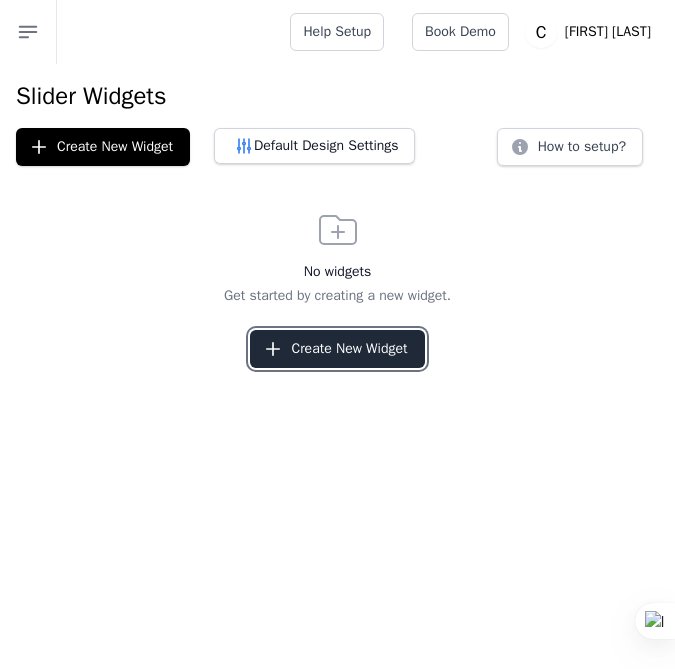 click on "Create New Widget" at bounding box center (337, 349) 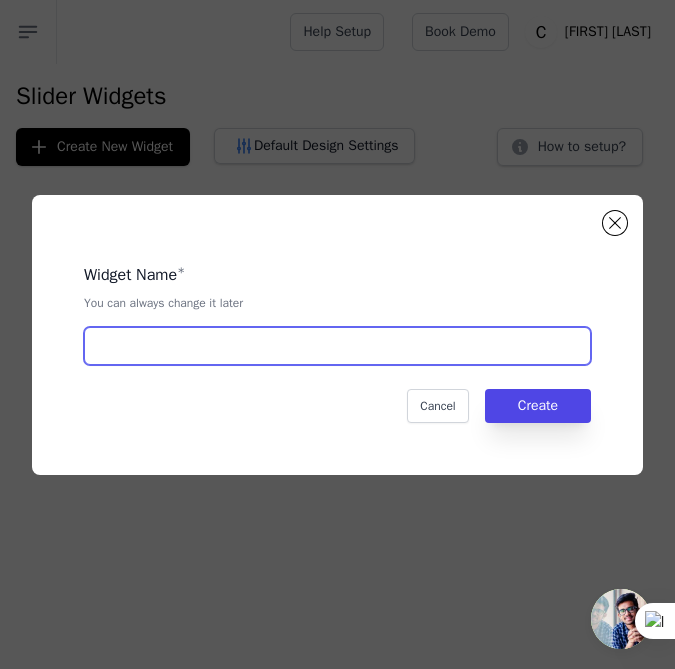 click at bounding box center (337, 346) 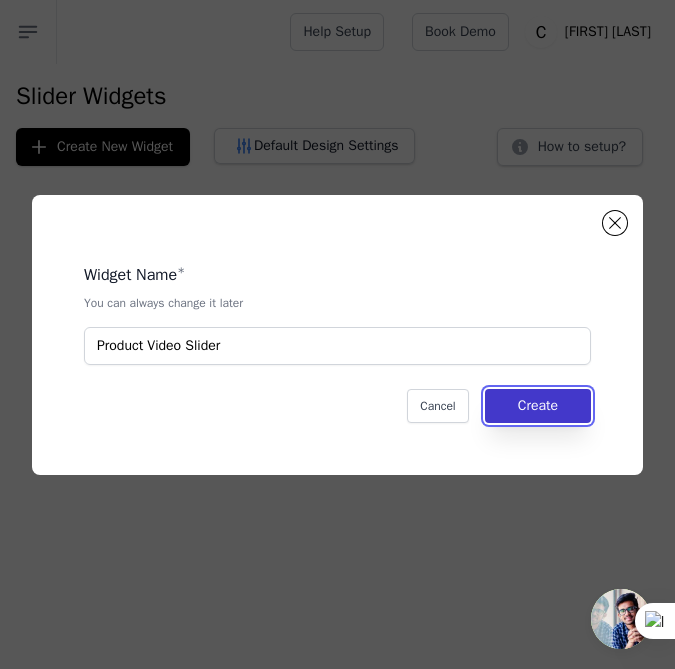 click on "Create" at bounding box center (538, 406) 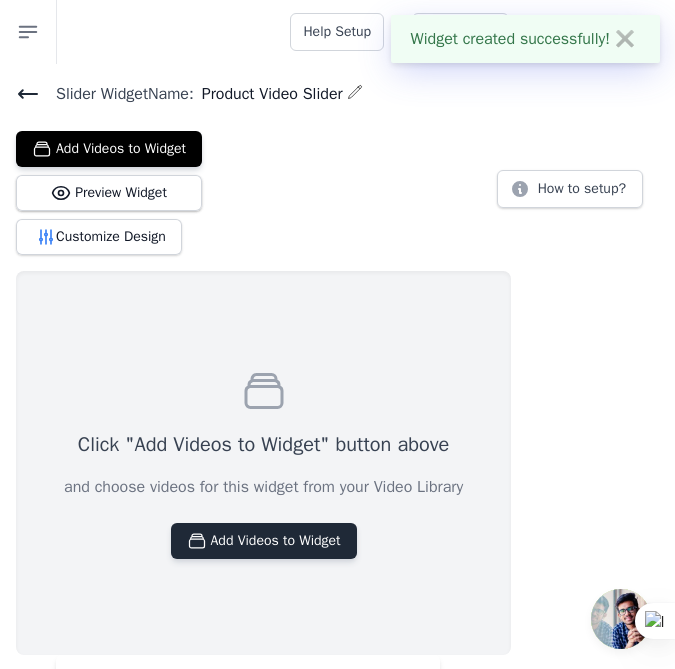 click on "Add Videos to Widget" at bounding box center (264, 541) 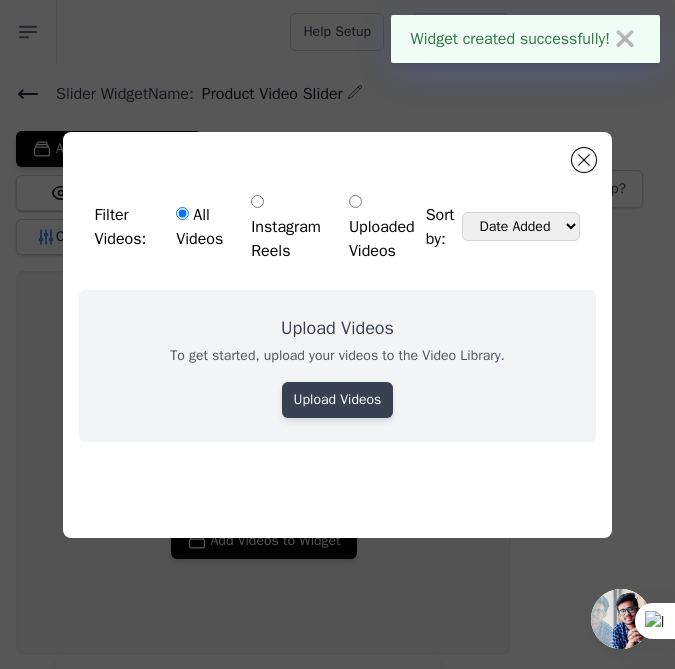 click on "Upload Videos" at bounding box center [338, 400] 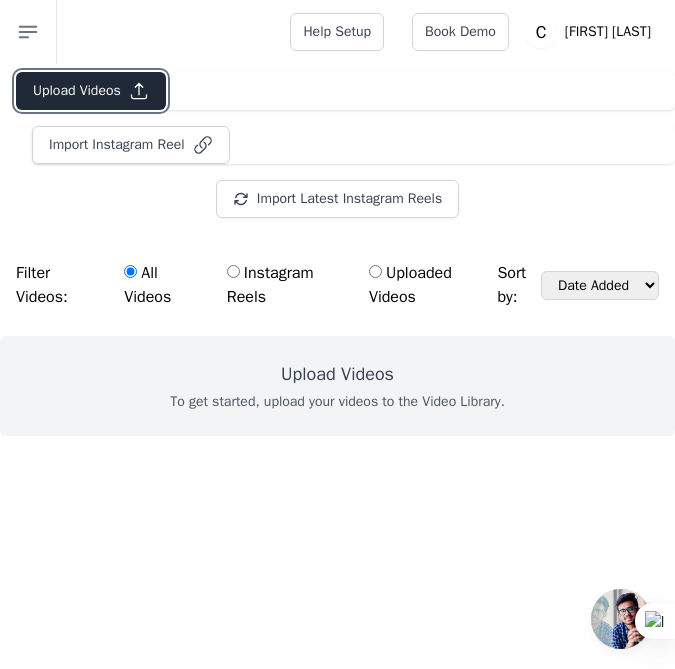 click on "Upload Videos" at bounding box center (91, 91) 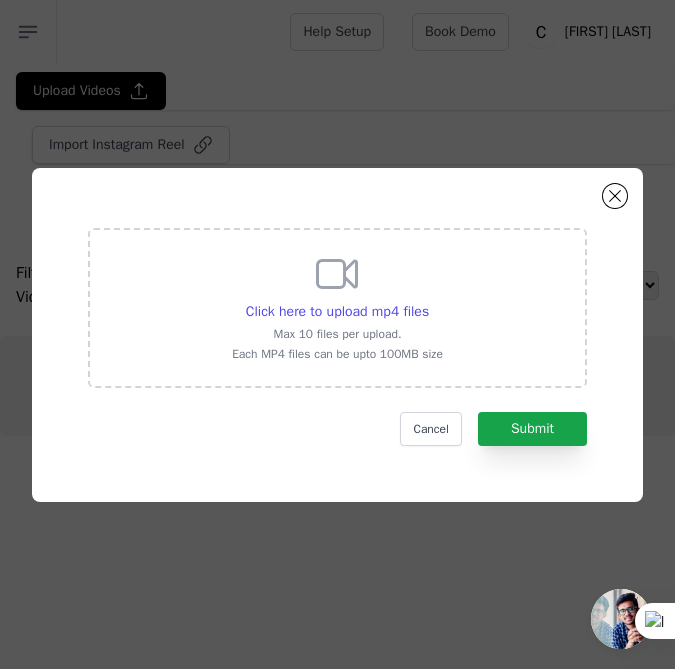 click 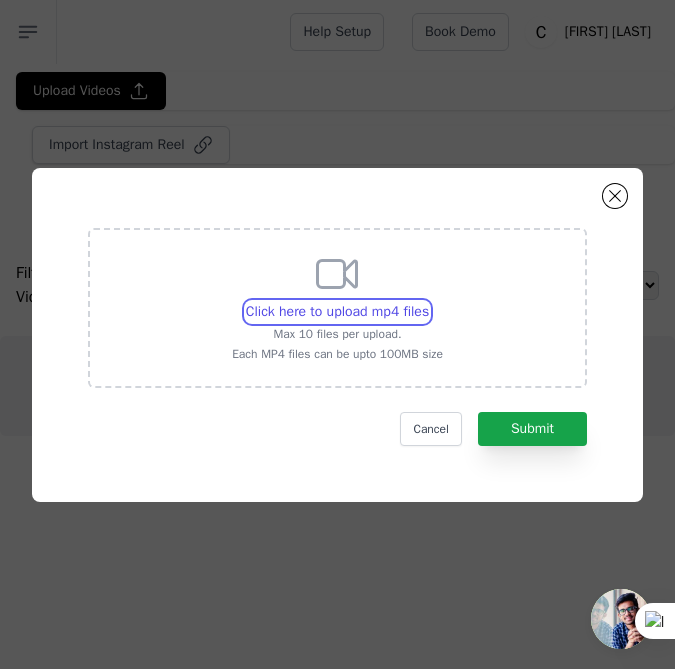 type on "C:\fakepath\02c30dc6963c4dd7aa33ff019fecf1ee.mp4" 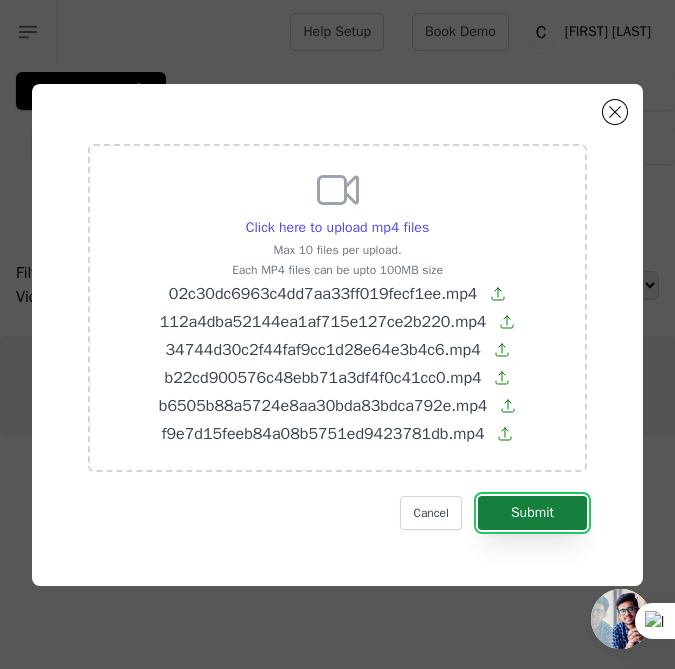 click on "Submit" at bounding box center [532, 513] 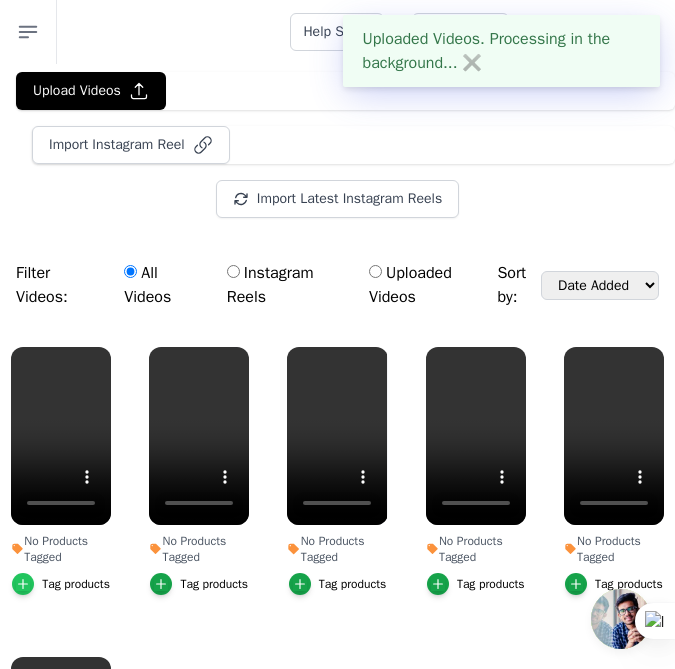 click 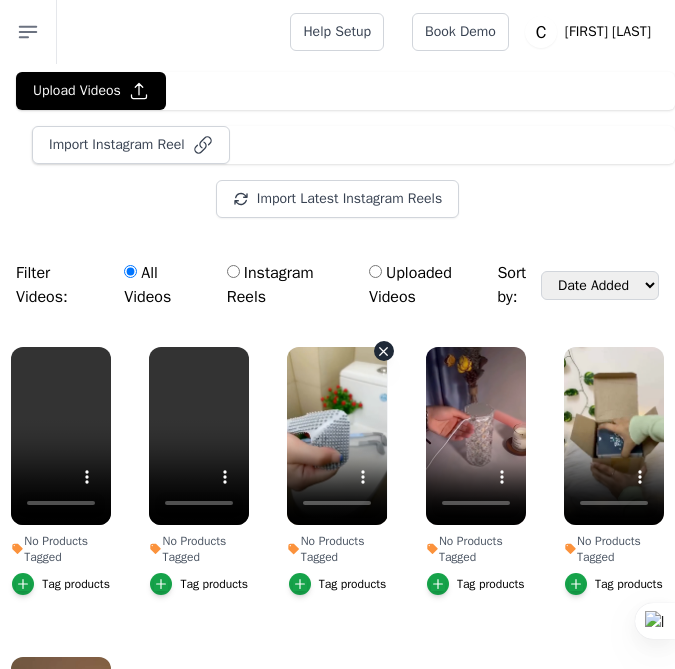 scroll, scrollTop: 0, scrollLeft: 0, axis: both 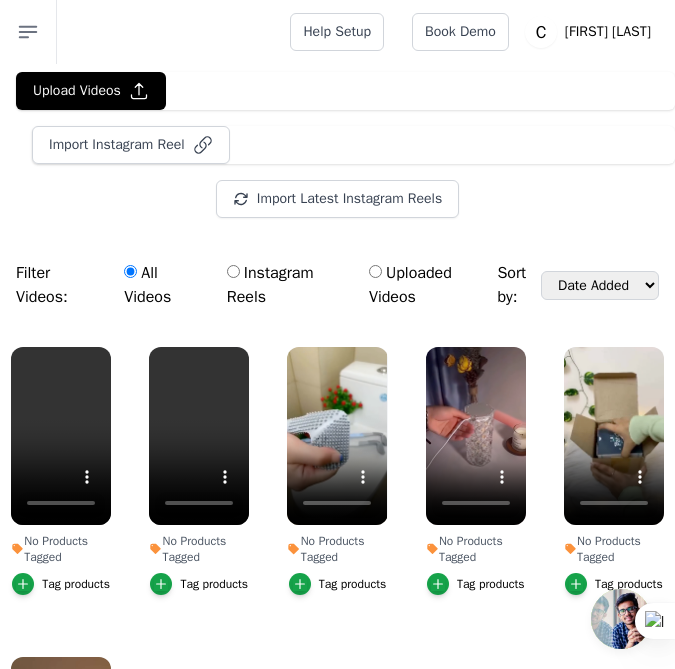 click on "No Products Tagged       Tag products" at bounding box center [61, 475] 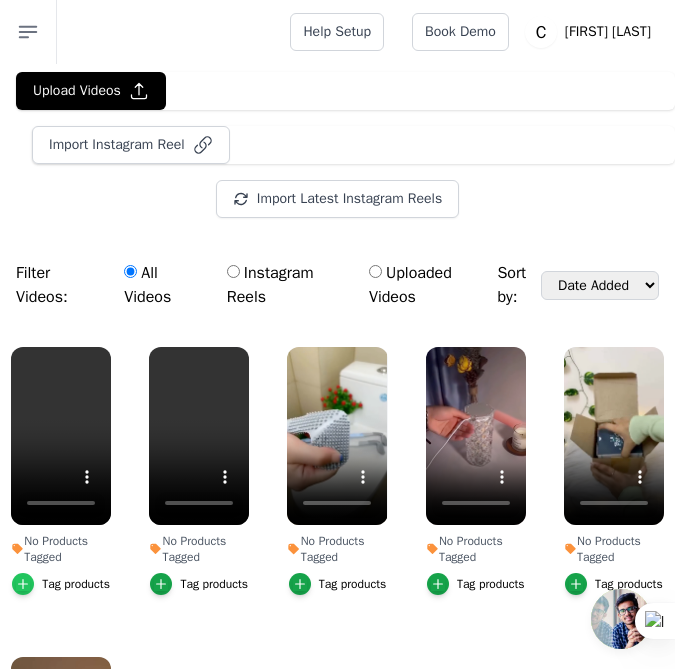 click 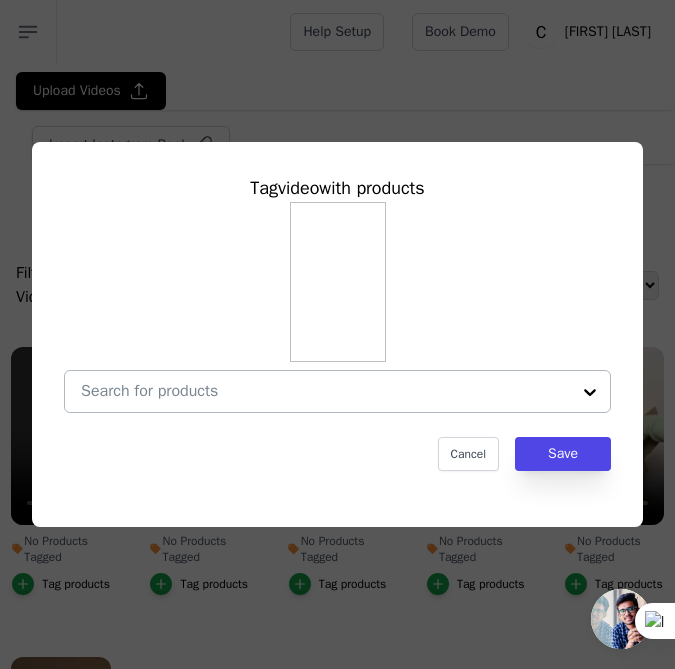 click at bounding box center [590, 391] 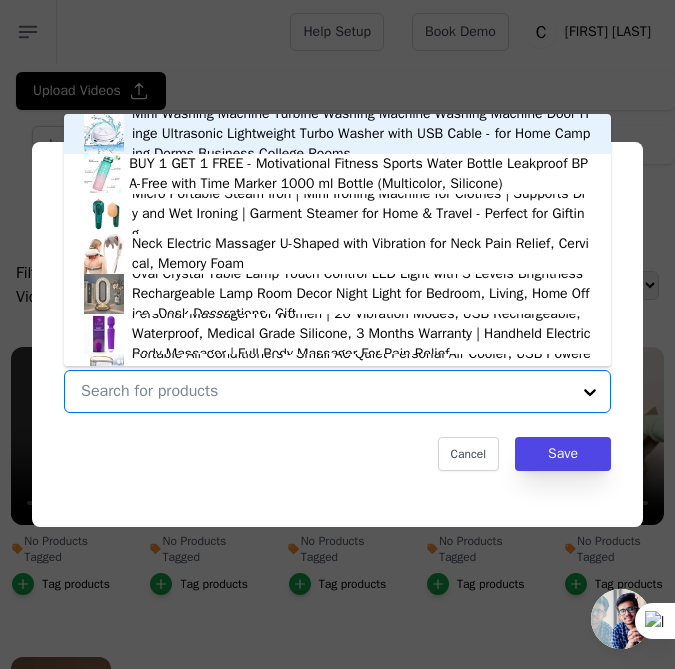 scroll, scrollTop: 681, scrollLeft: 0, axis: vertical 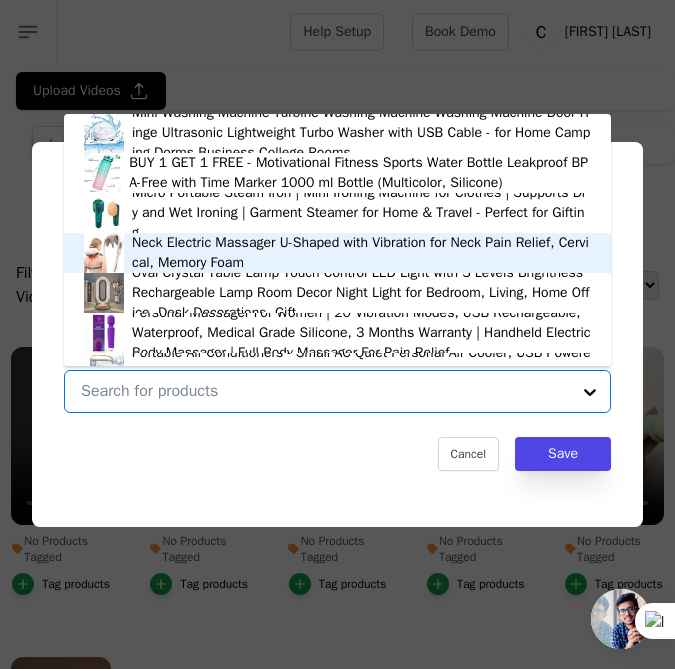 click at bounding box center [104, 253] 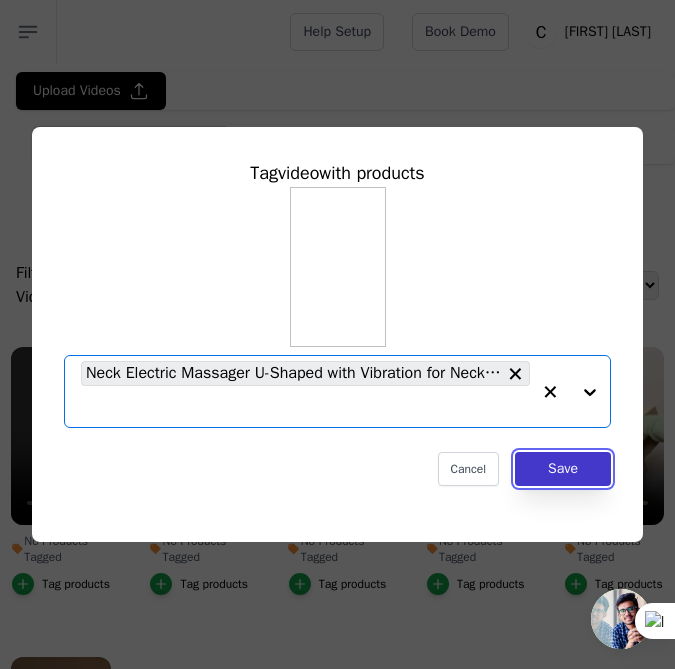 click on "Save" at bounding box center [563, 469] 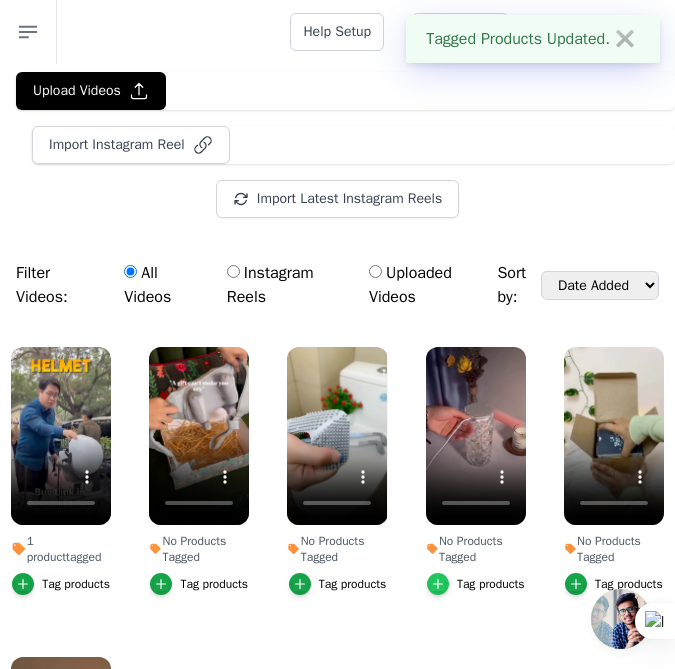 click 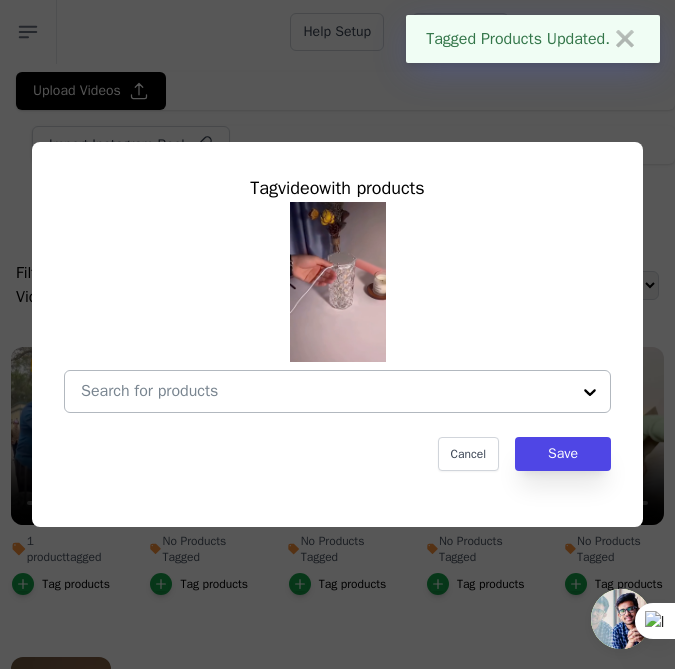 click at bounding box center [590, 391] 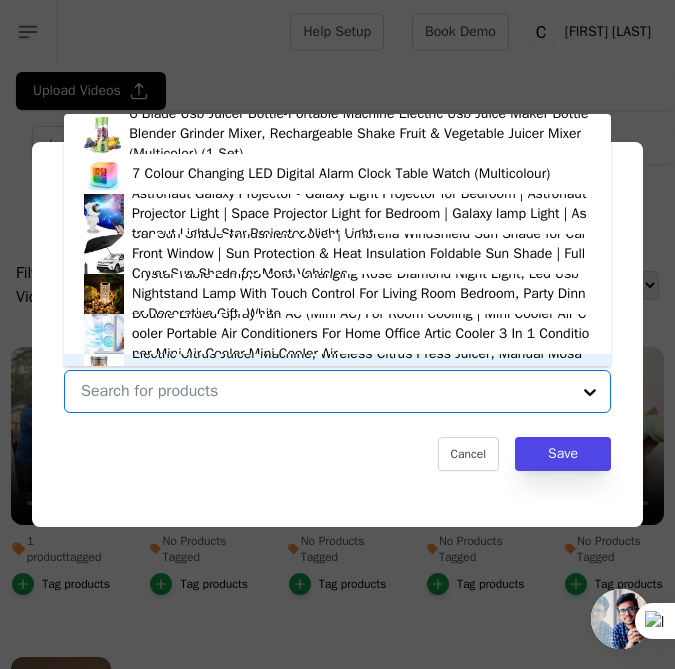 scroll, scrollTop: 28, scrollLeft: 0, axis: vertical 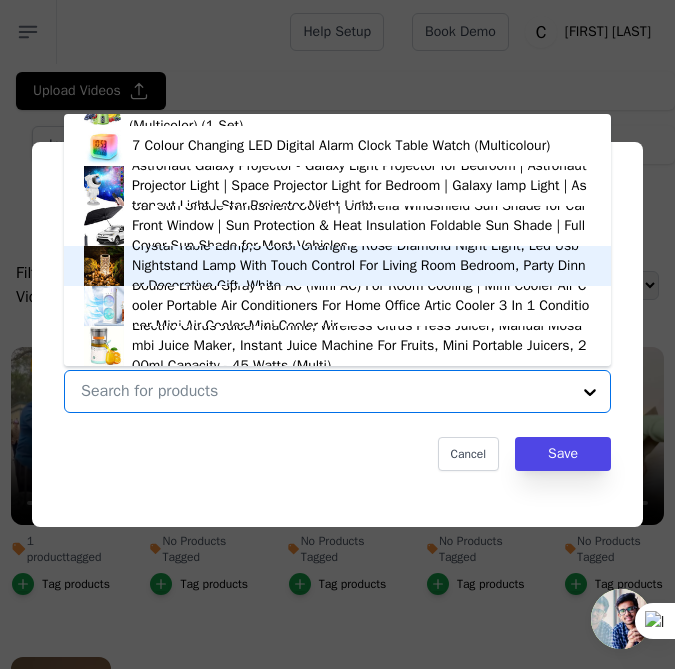 click at bounding box center (104, 266) 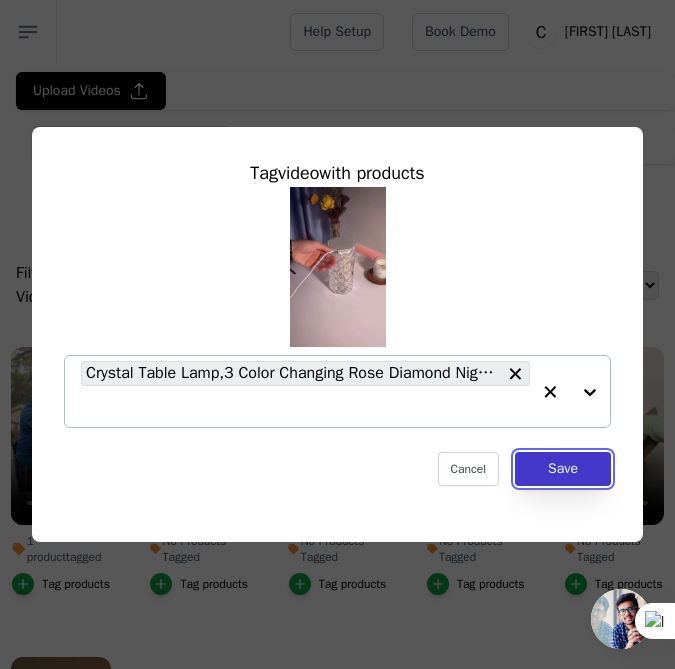 click on "Save" at bounding box center [563, 469] 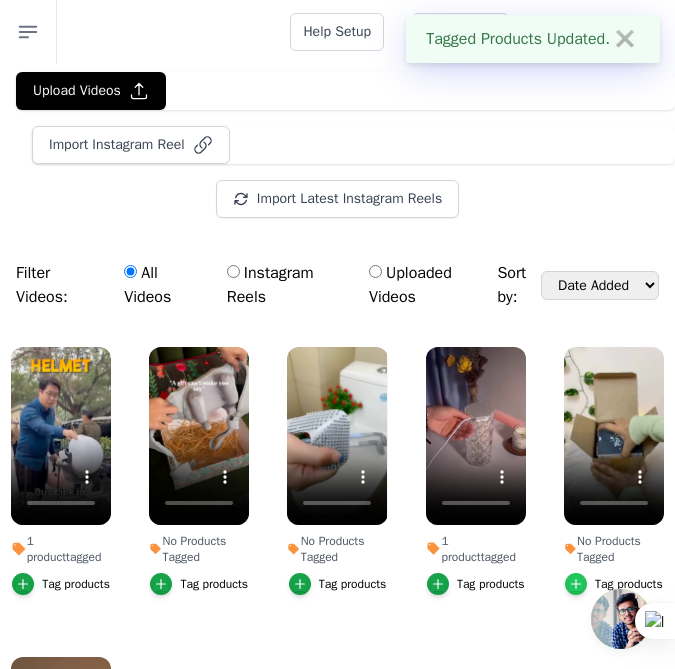 click 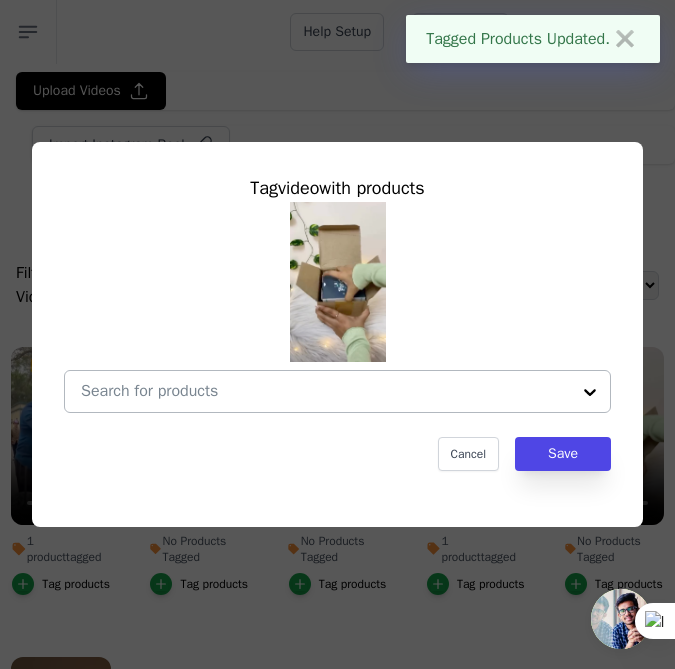 click at bounding box center [590, 391] 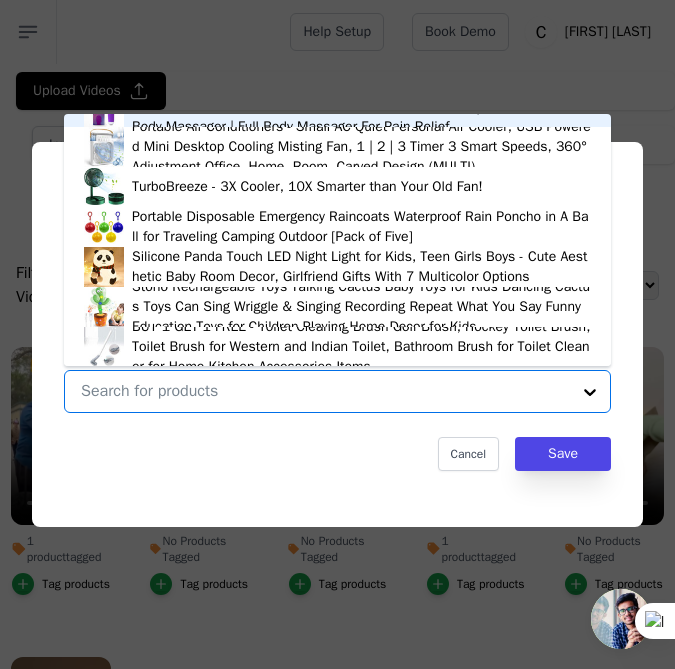 scroll, scrollTop: 919, scrollLeft: 0, axis: vertical 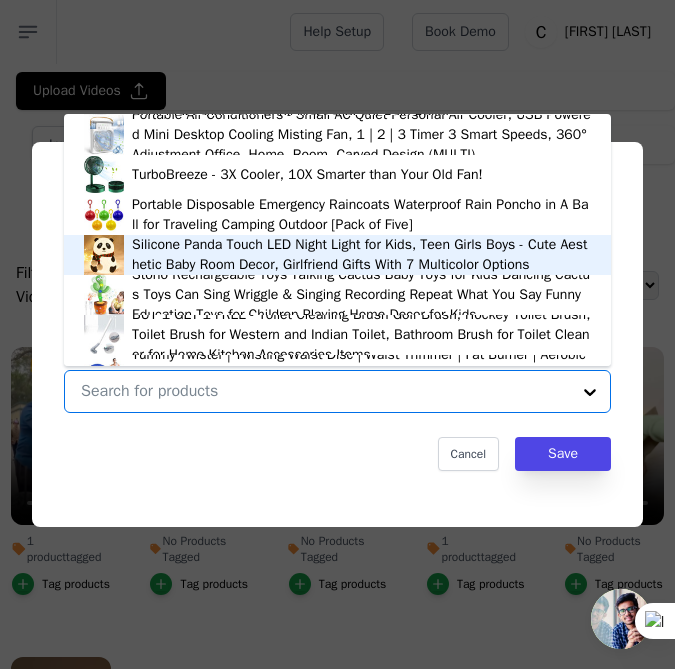 click at bounding box center (104, 255) 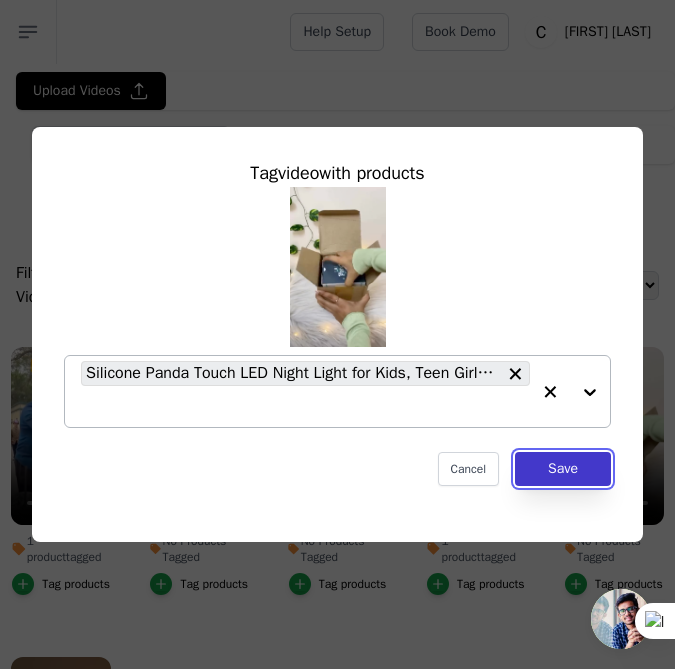 click on "Save" at bounding box center (563, 469) 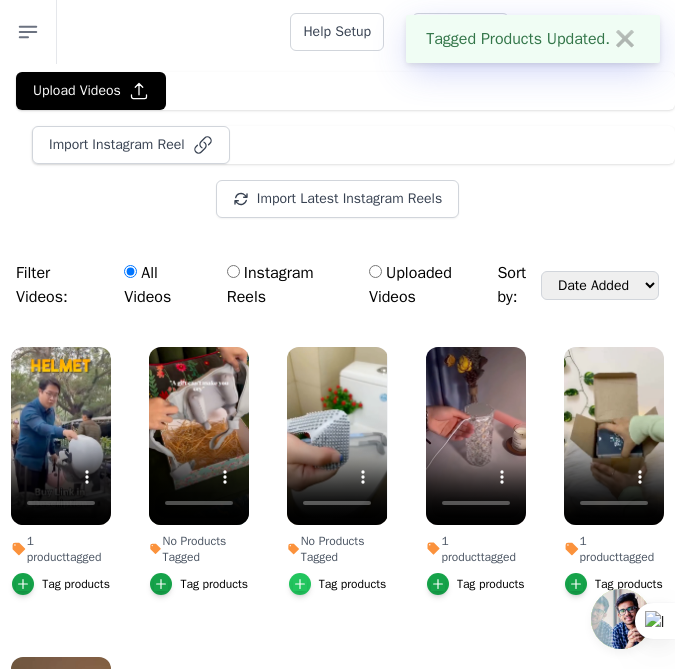 click 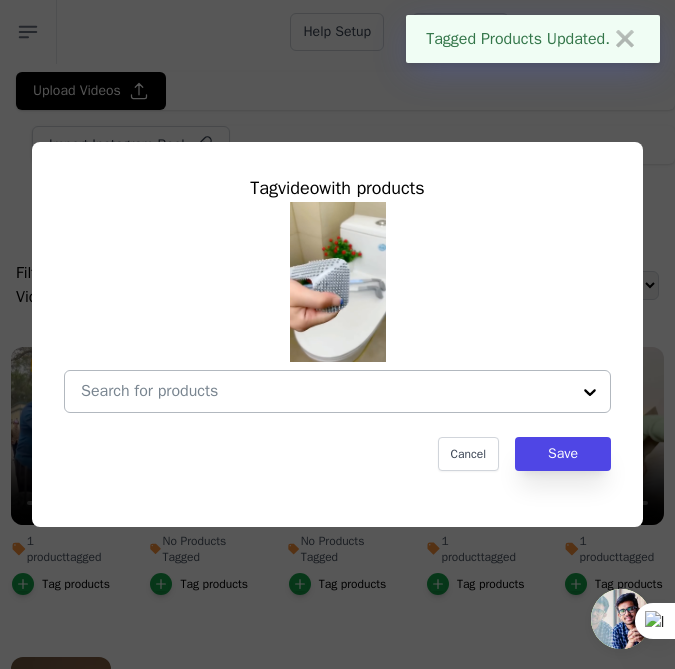 click at bounding box center [590, 391] 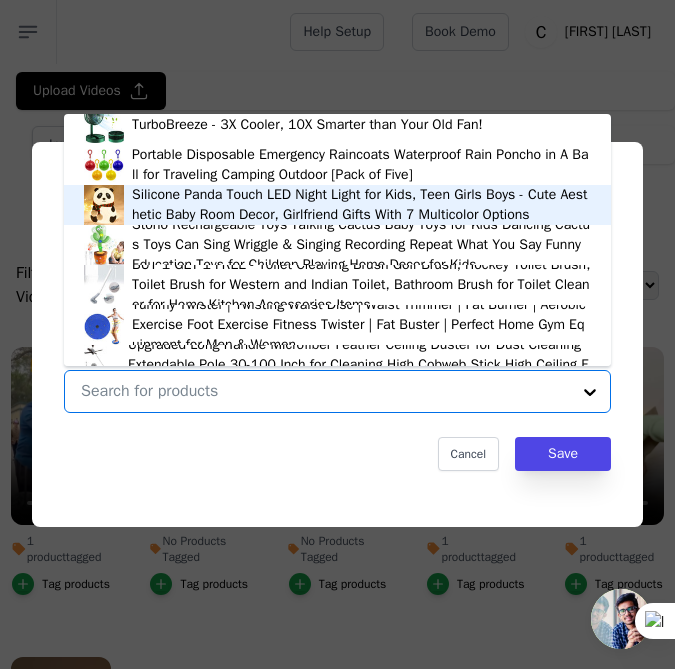 scroll, scrollTop: 996, scrollLeft: 0, axis: vertical 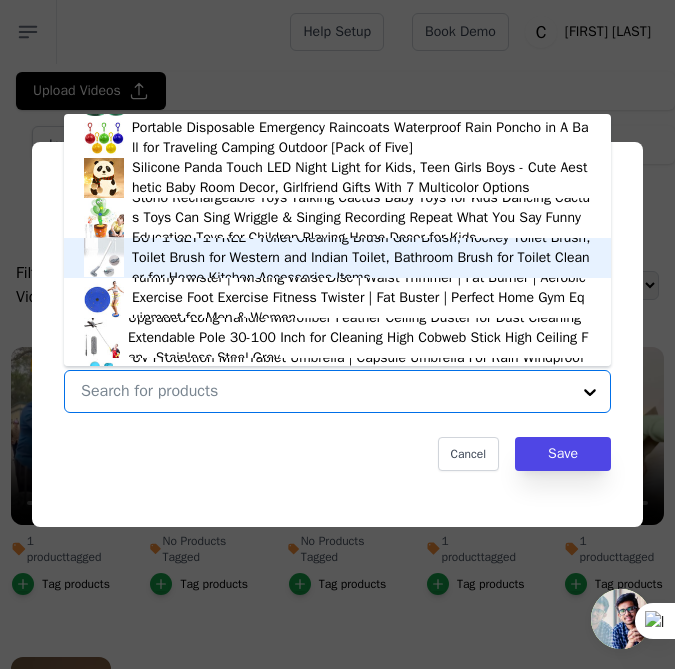 click at bounding box center (104, 258) 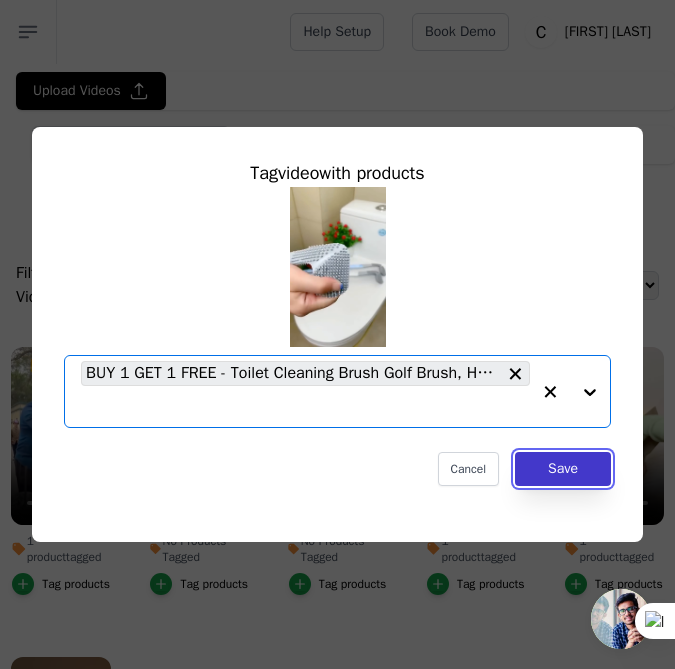 click on "Save" at bounding box center (563, 469) 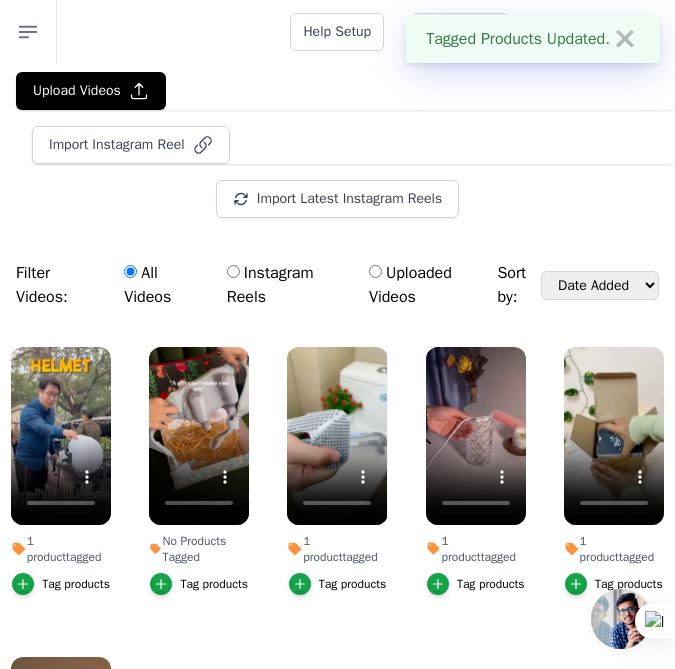 click on "1   product  tagged" at bounding box center [61, 549] 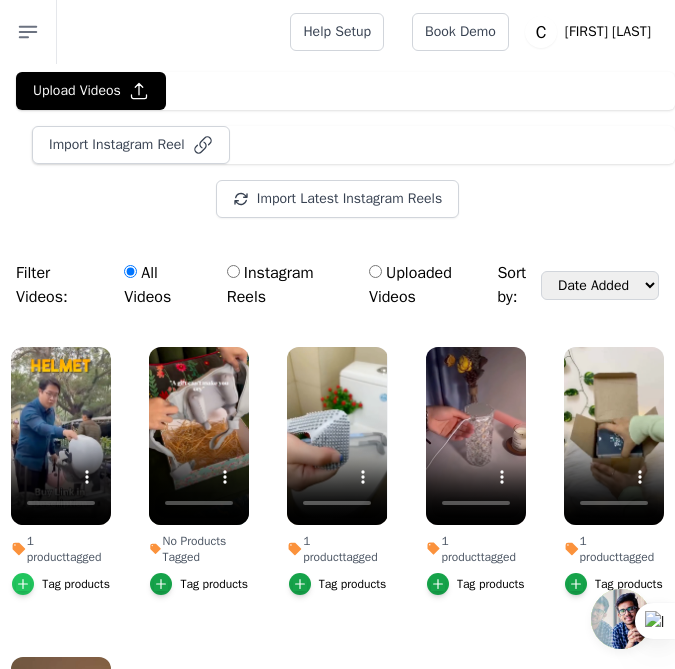 click 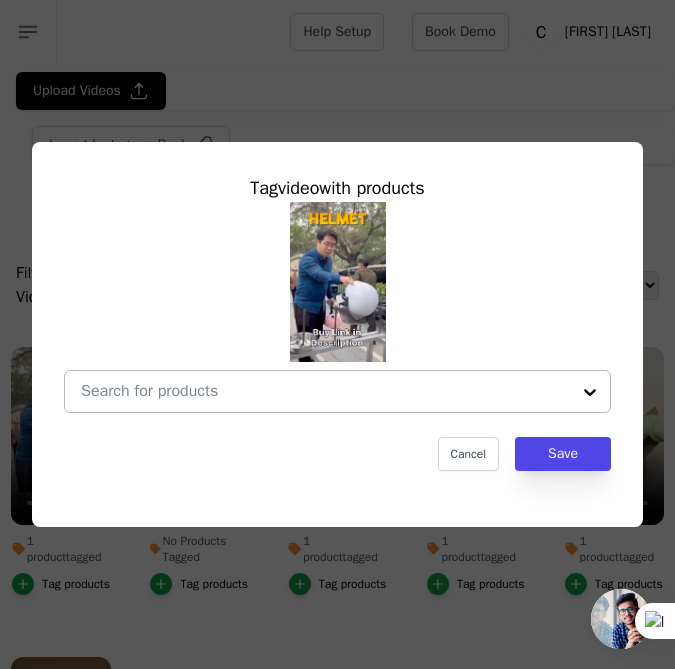 click at bounding box center (590, 391) 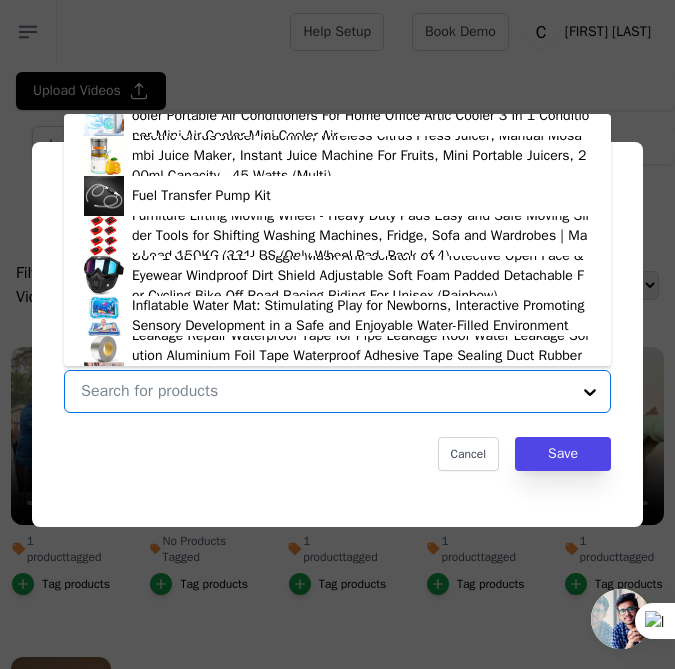 scroll, scrollTop: 242, scrollLeft: 0, axis: vertical 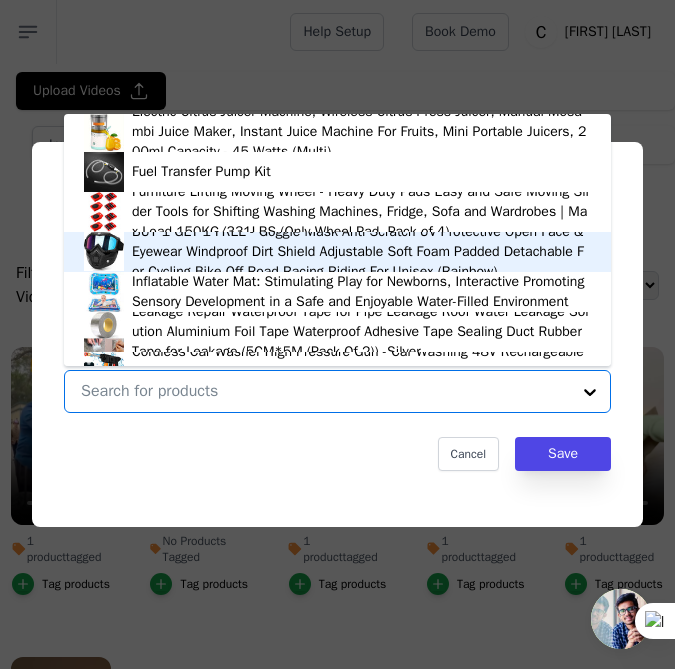 click at bounding box center [104, 252] 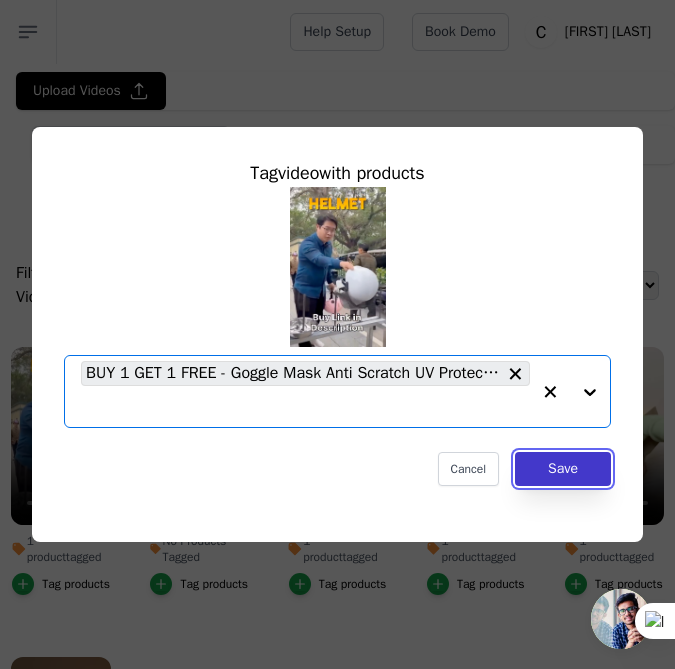 click on "Save" at bounding box center (563, 469) 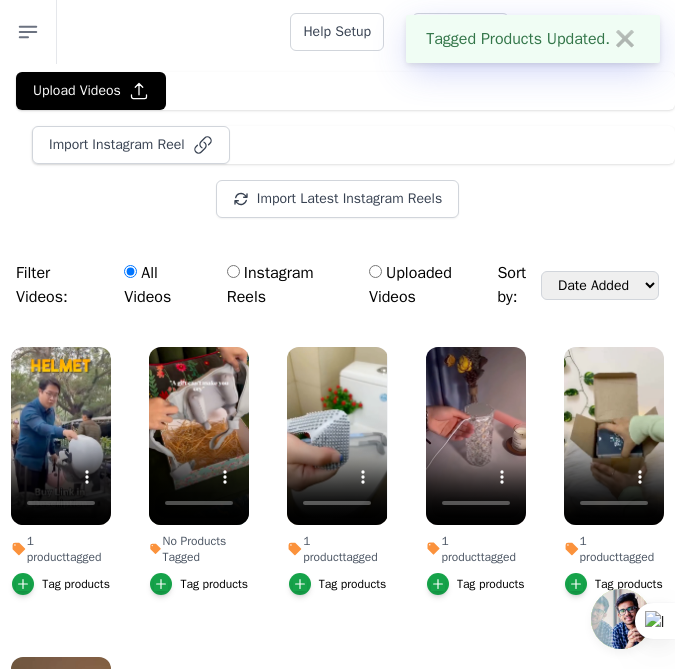 click on "Tag products" at bounding box center (199, 584) 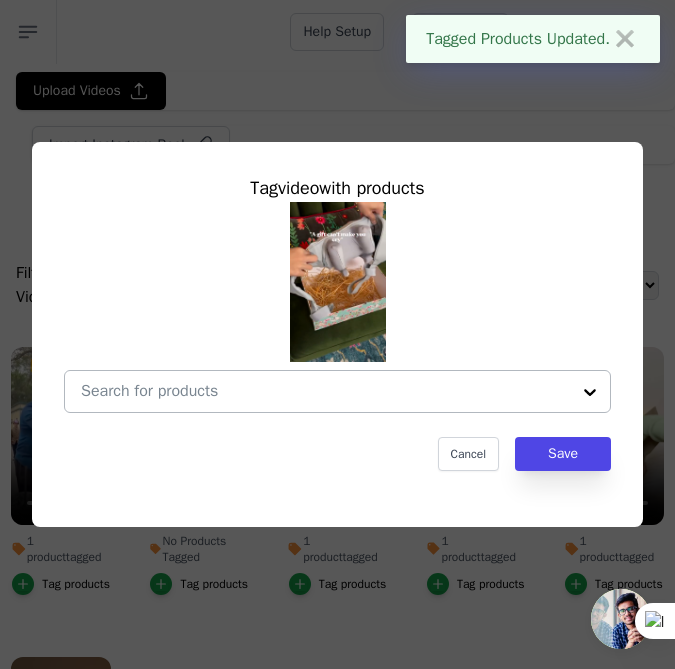 click at bounding box center [590, 391] 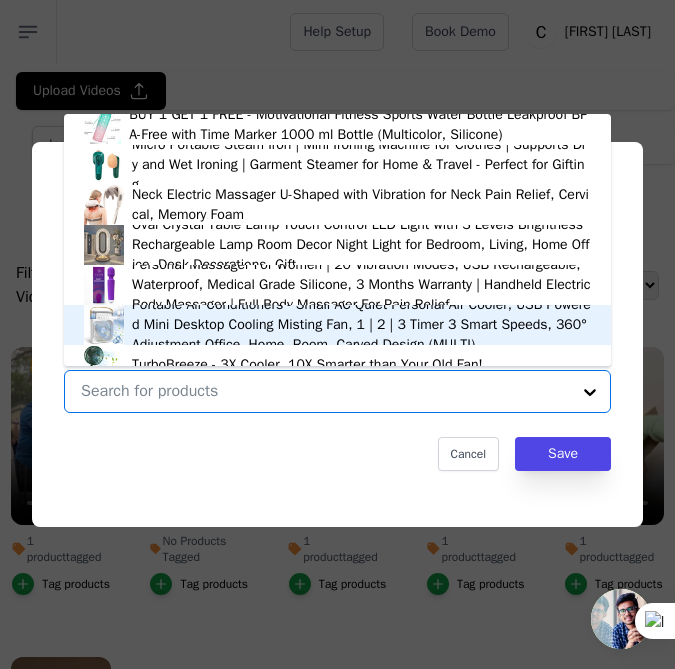 scroll, scrollTop: 715, scrollLeft: 0, axis: vertical 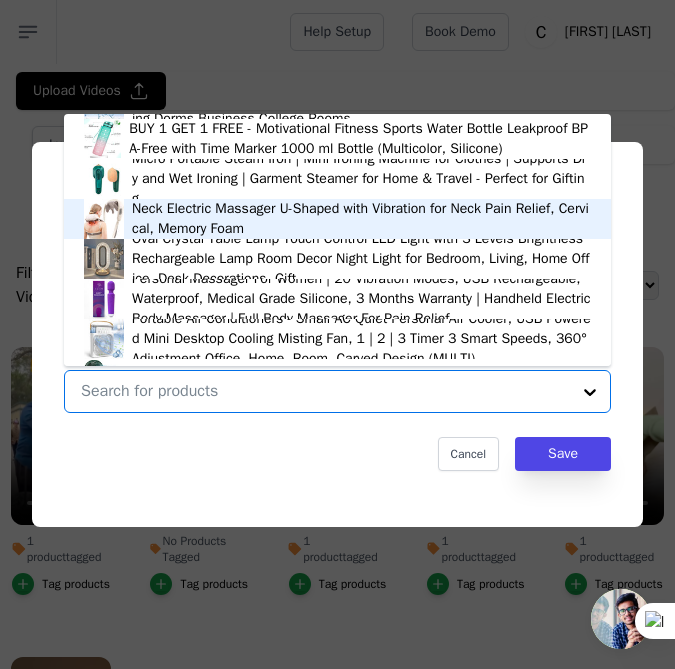click at bounding box center (104, 219) 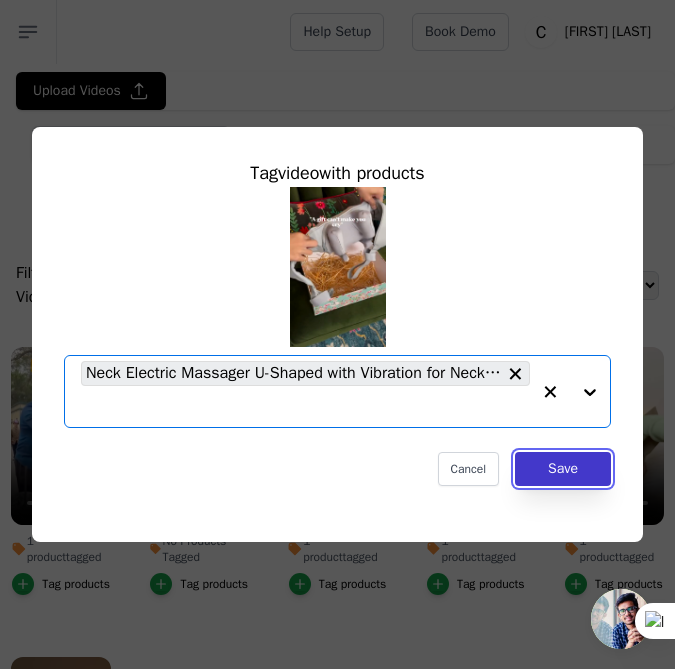 click on "Save" at bounding box center [563, 469] 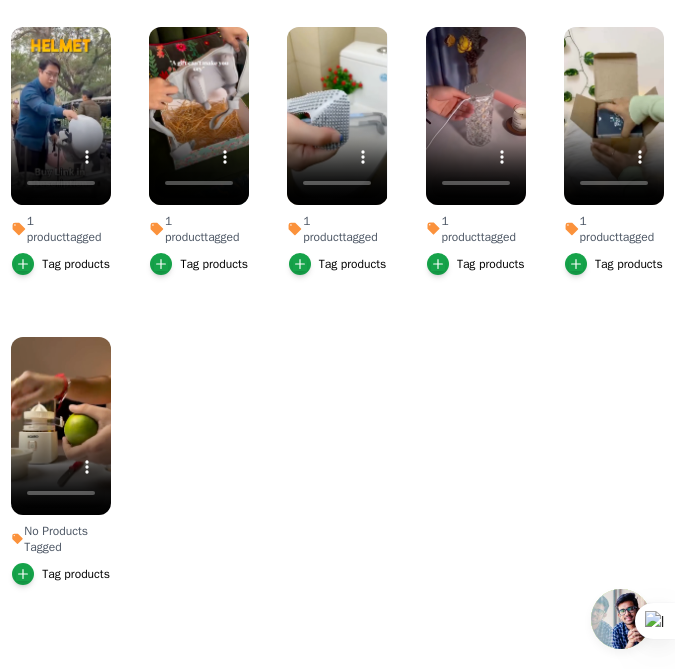 scroll, scrollTop: 0, scrollLeft: 0, axis: both 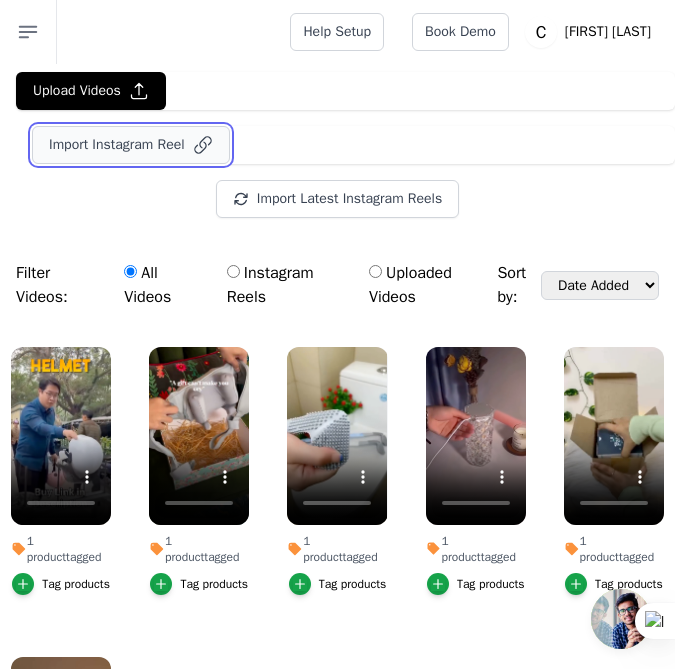 click 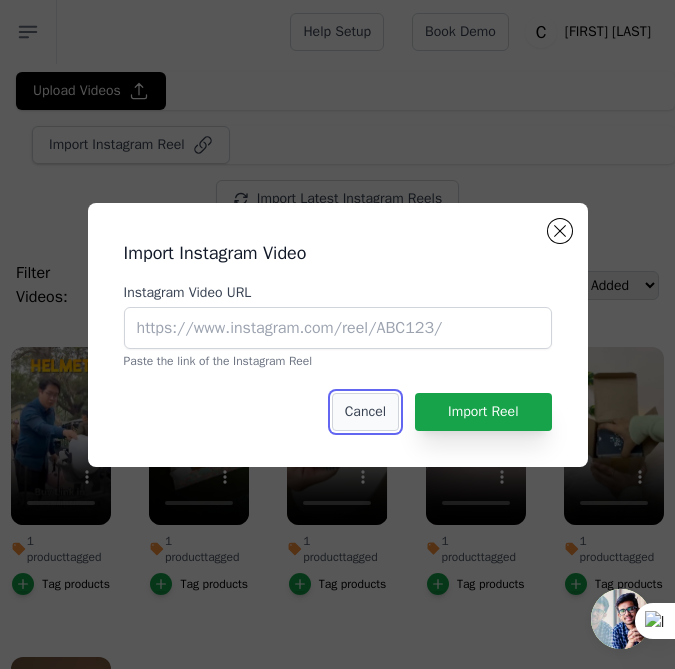 click on "Cancel" at bounding box center [365, 412] 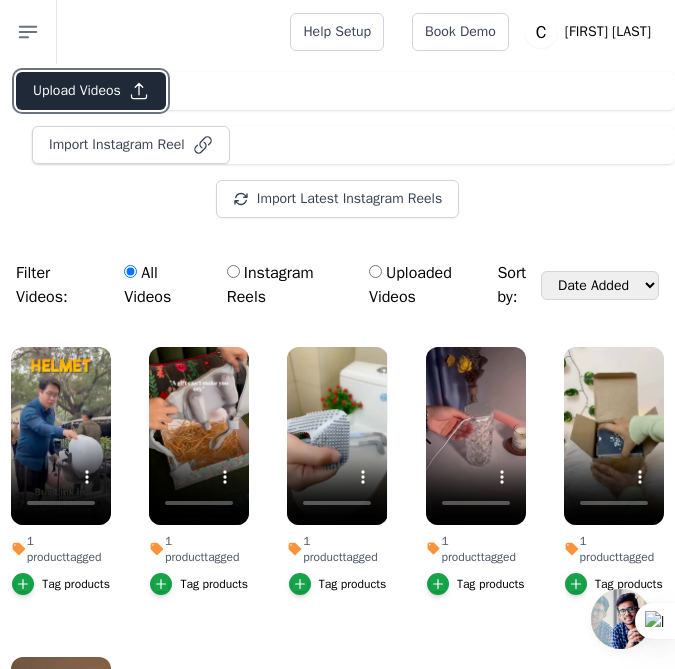 click 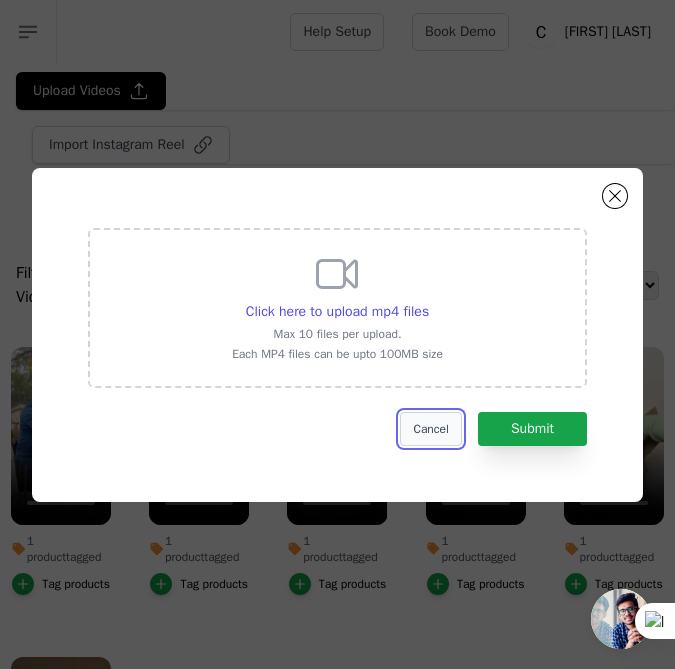 click on "Cancel" at bounding box center (430, 429) 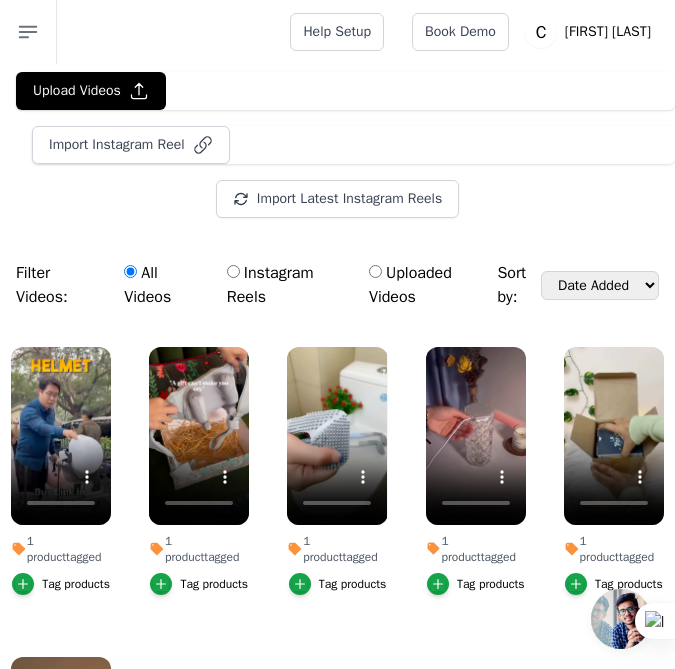 click on "Help Setup     Book Demo   Open user menu   C   [FIRST] [LAST]   Settings   Help Docs   Sign out" at bounding box center [366, 32] 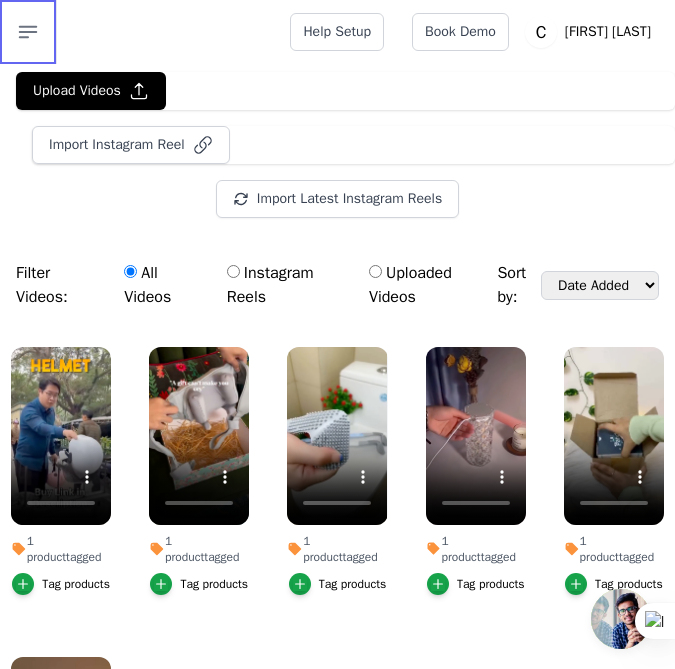 click 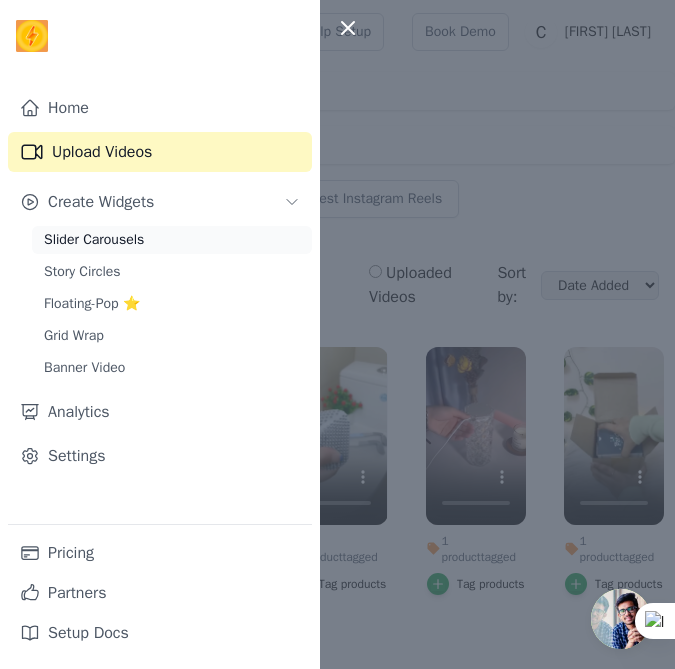 click on "Slider Carousels" at bounding box center [172, 240] 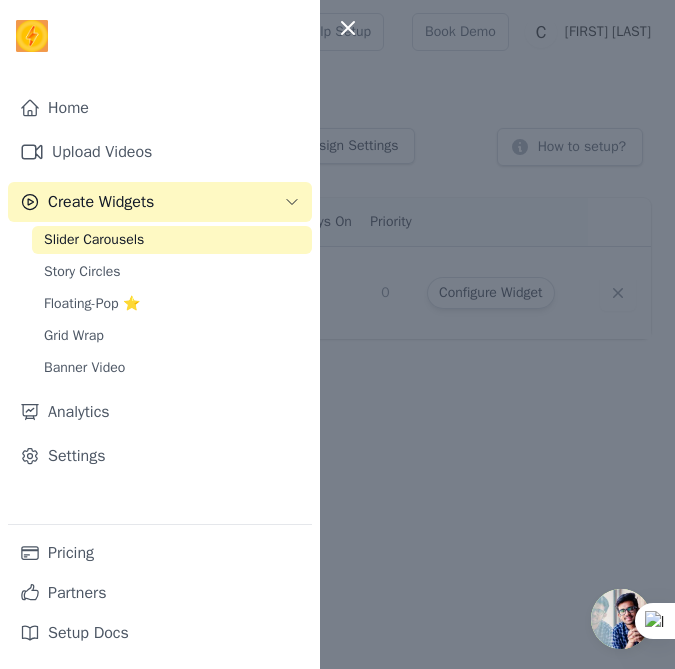 click at bounding box center [337, 334] 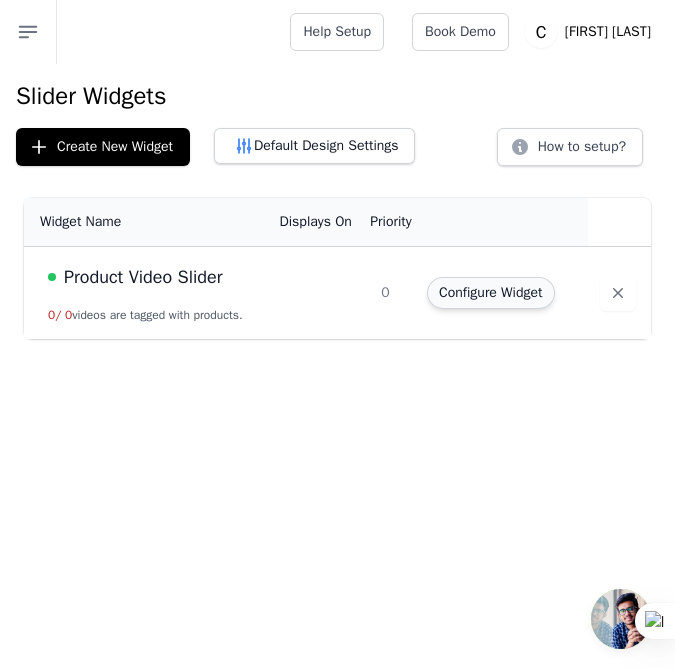 click on "Configure Widget" at bounding box center [490, 293] 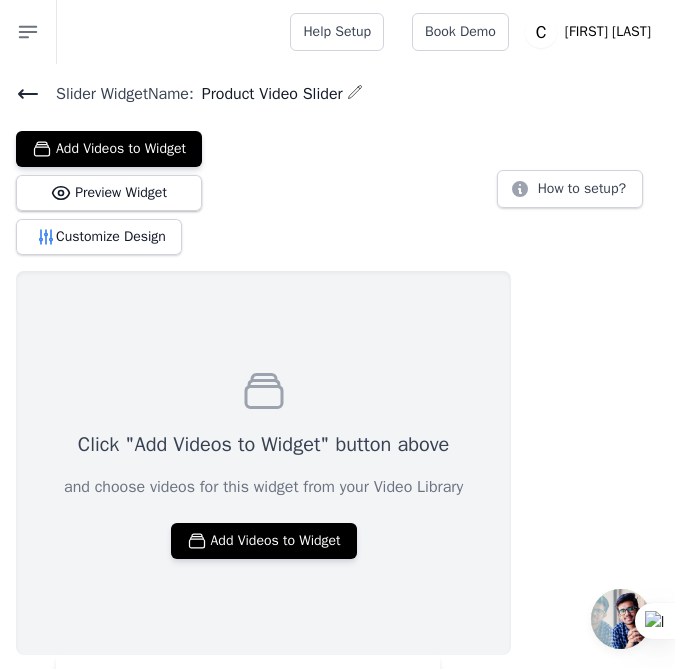click 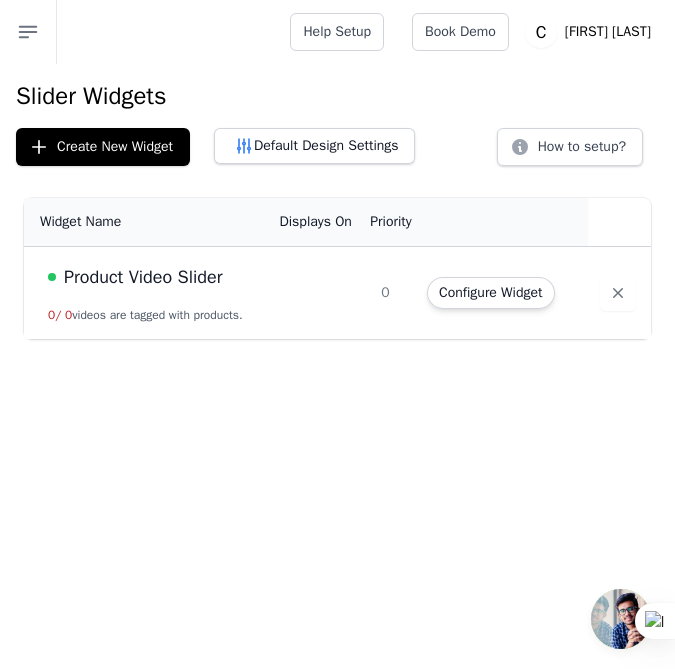 click on "Product Video Slider" at bounding box center [143, 277] 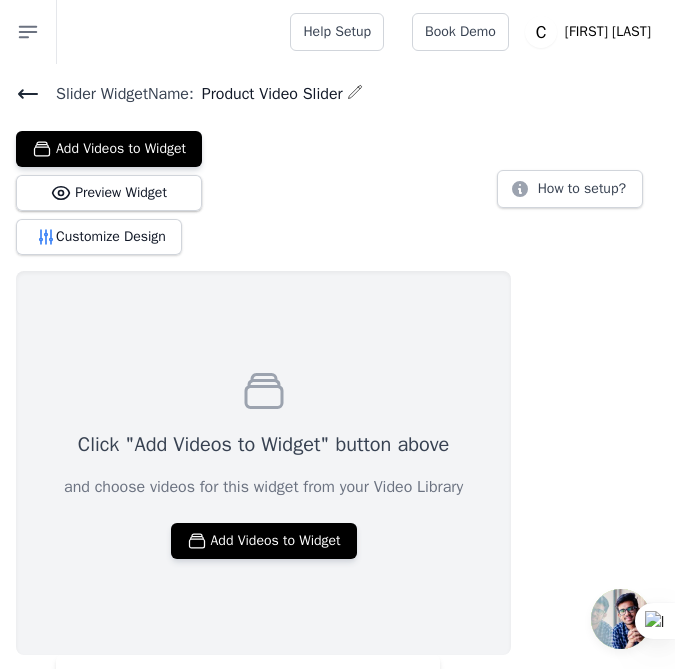 scroll, scrollTop: 317, scrollLeft: 0, axis: vertical 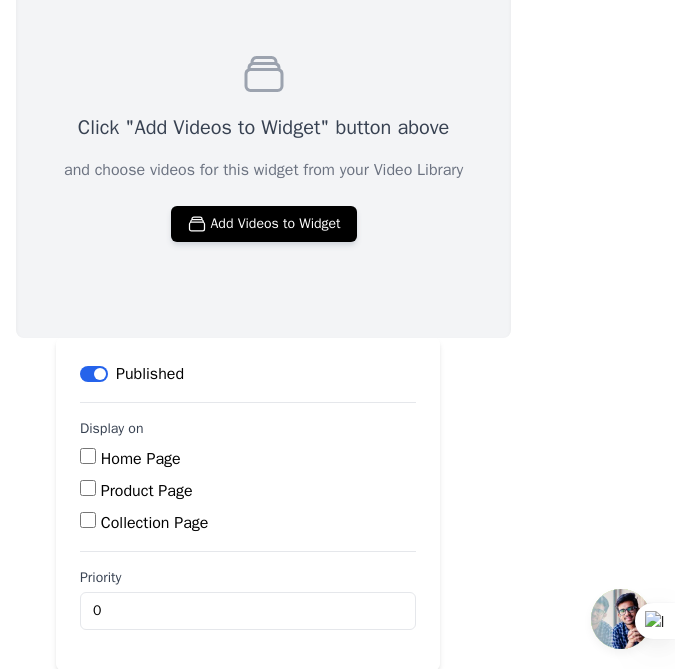 click on "Home Page" at bounding box center (88, 456) 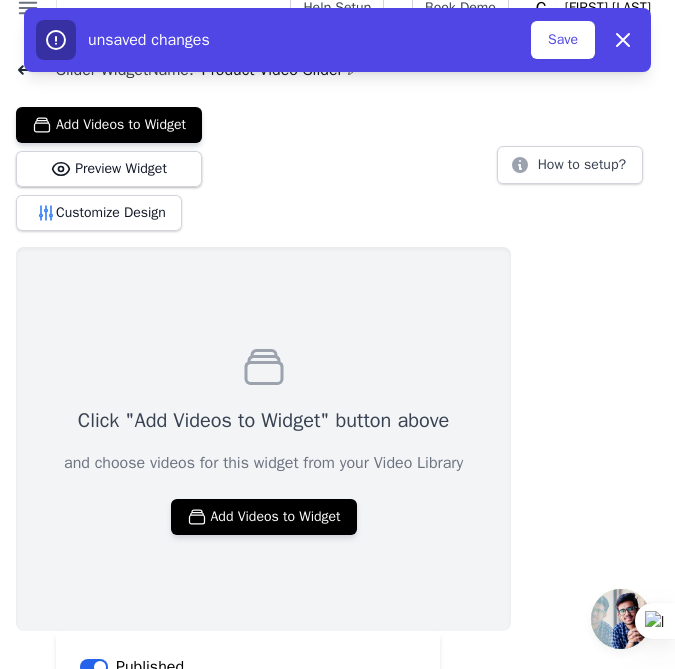 scroll, scrollTop: 0, scrollLeft: 0, axis: both 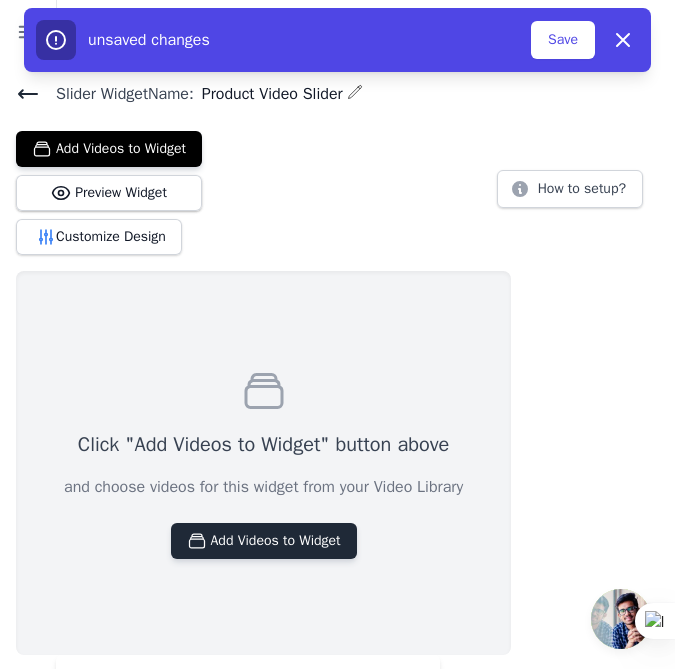 click on "Add Videos to Widget" at bounding box center [264, 541] 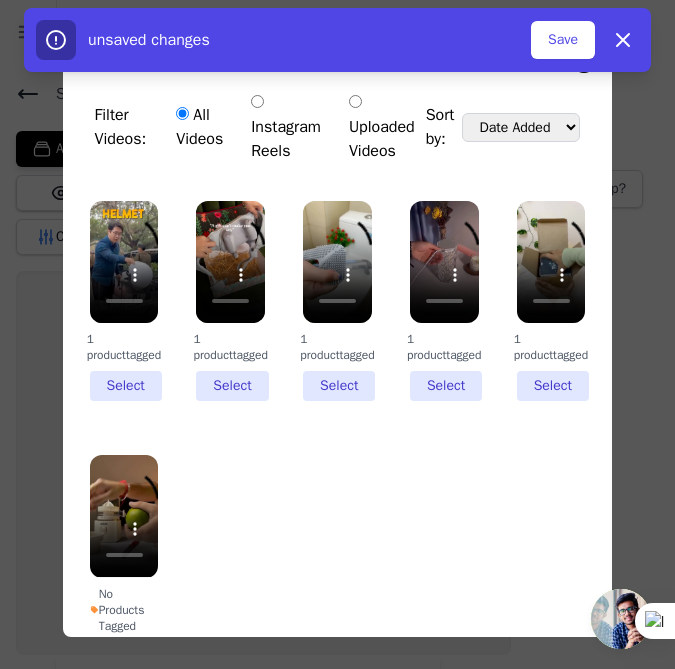 click on "1   product  tagged     Select" at bounding box center [124, 301] 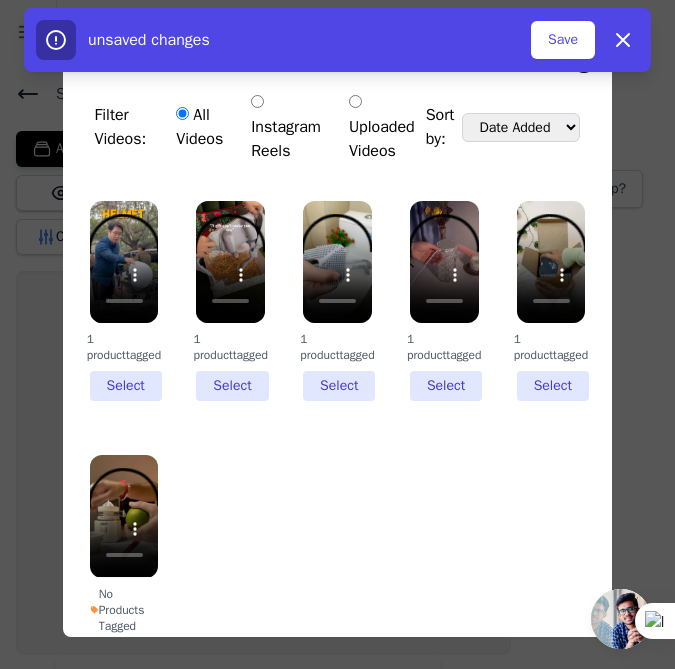 click on "1   product  tagged     Select" at bounding box center (0, 0) 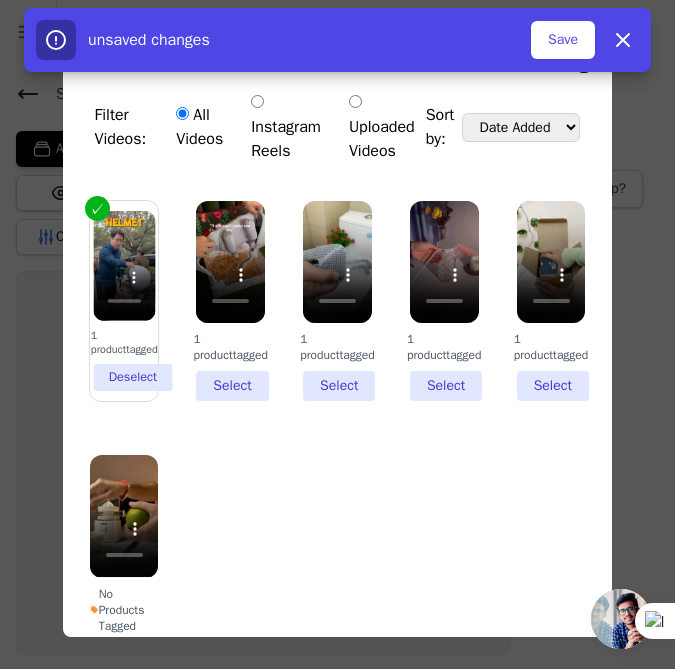 click on "1   product  tagged     Select" at bounding box center [230, 301] 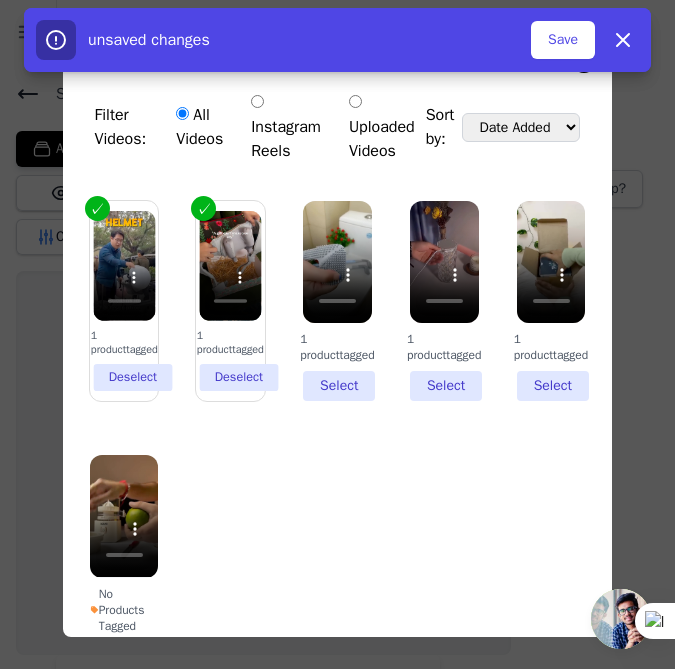 click on "1   product  tagged     Select" at bounding box center [337, 301] 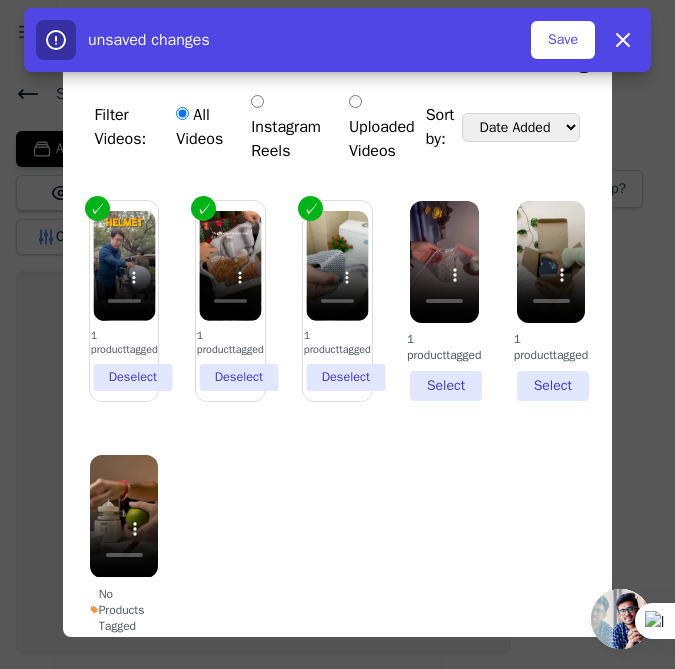 click on "1   product  tagged     Deselect         1   product  tagged     Deselect         1   product  tagged     Deselect         1   product  tagged     Select         1   product  tagged     Select
No Products Tagged     Select" at bounding box center [338, 452] 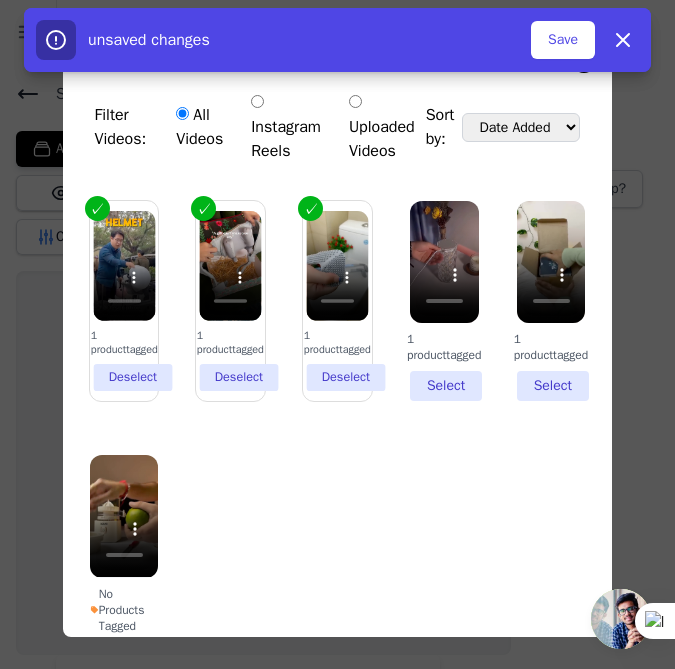 click on "1   product  tagged     Select" at bounding box center (444, 301) 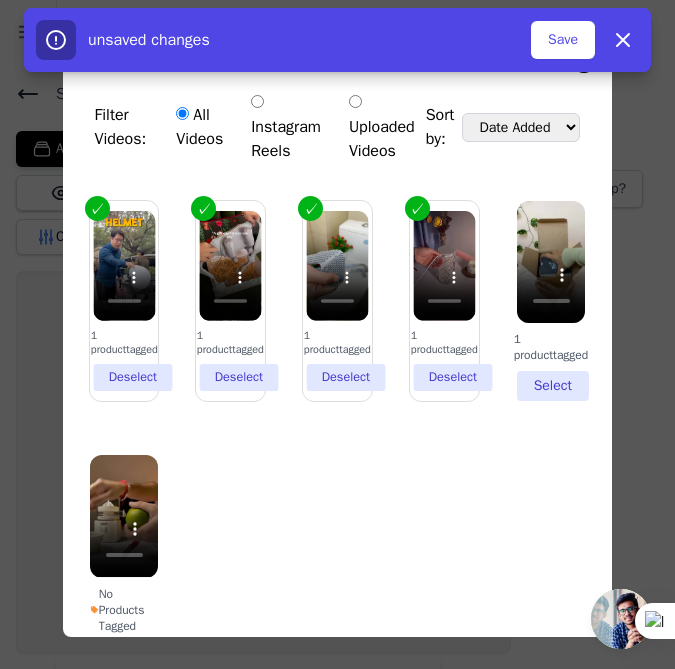 click on "1   product  tagged     Select" at bounding box center (551, 301) 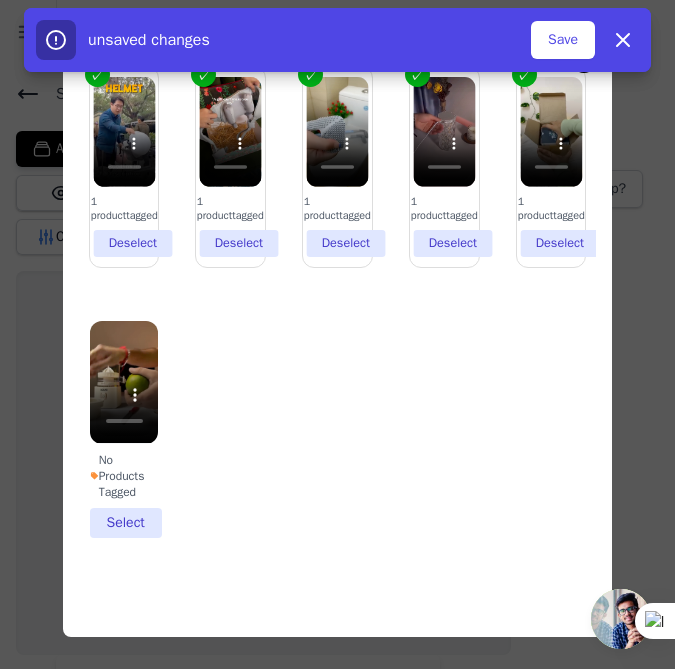 scroll, scrollTop: 136, scrollLeft: 0, axis: vertical 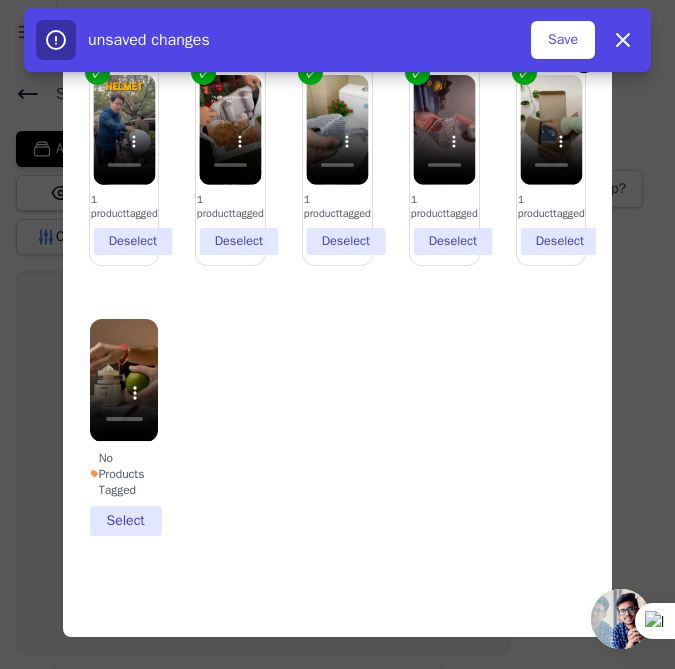 click on "No Products Tagged     Select" at bounding box center (124, 427) 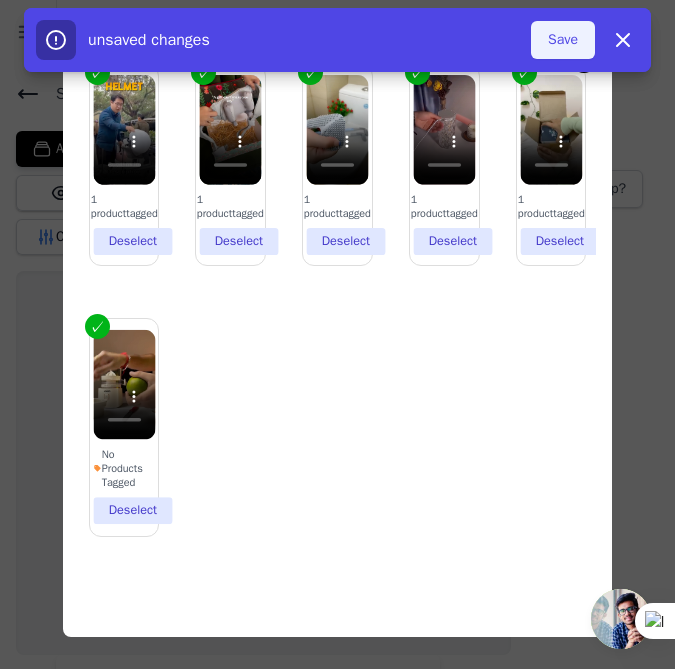 click on "Save" at bounding box center [563, 40] 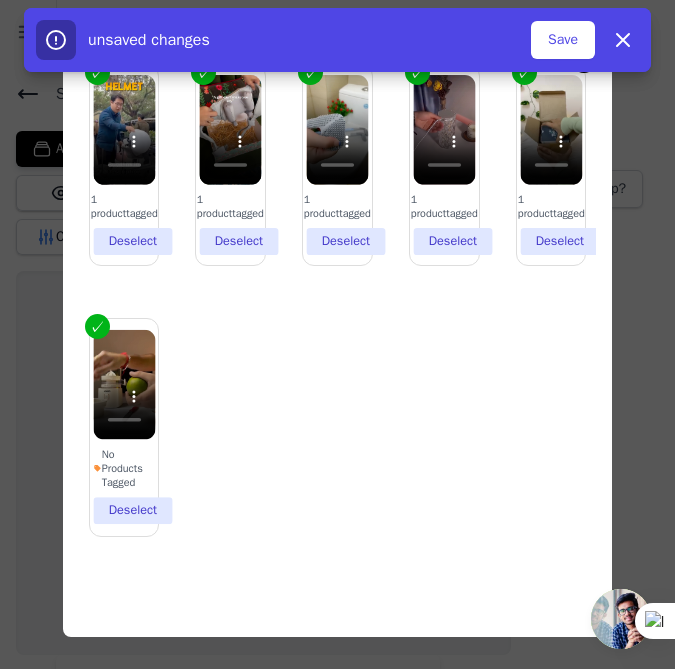 scroll, scrollTop: 0, scrollLeft: 0, axis: both 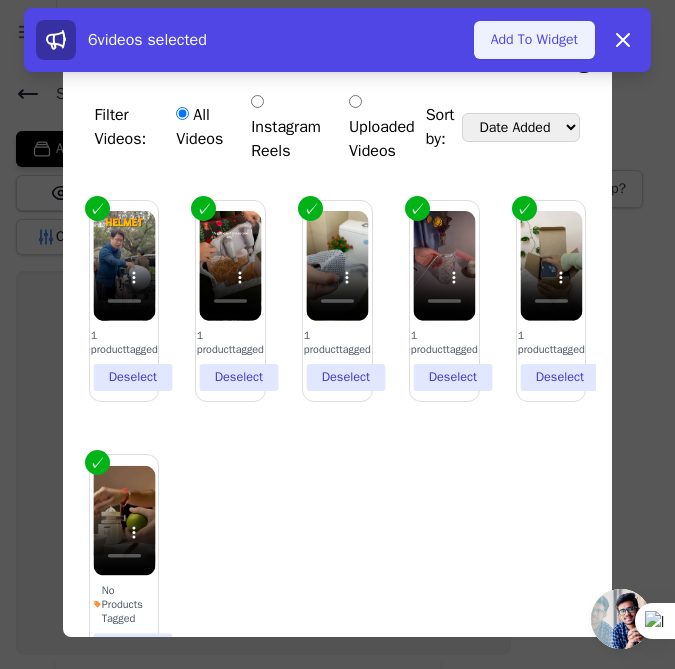 click on "Add To Widget" at bounding box center [534, 40] 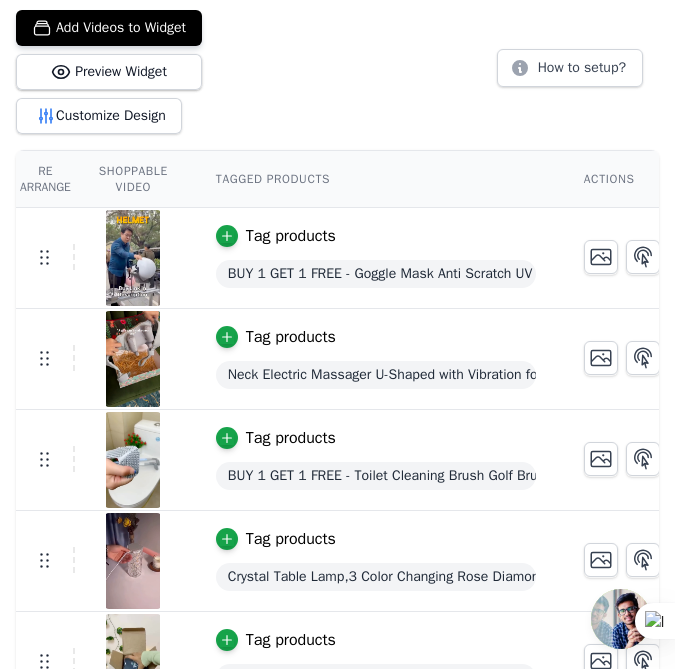 scroll, scrollTop: 0, scrollLeft: 0, axis: both 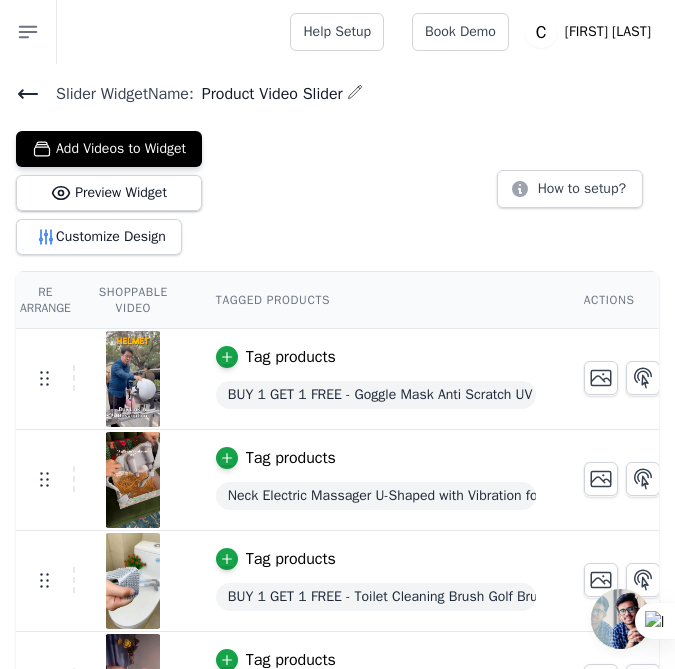 click 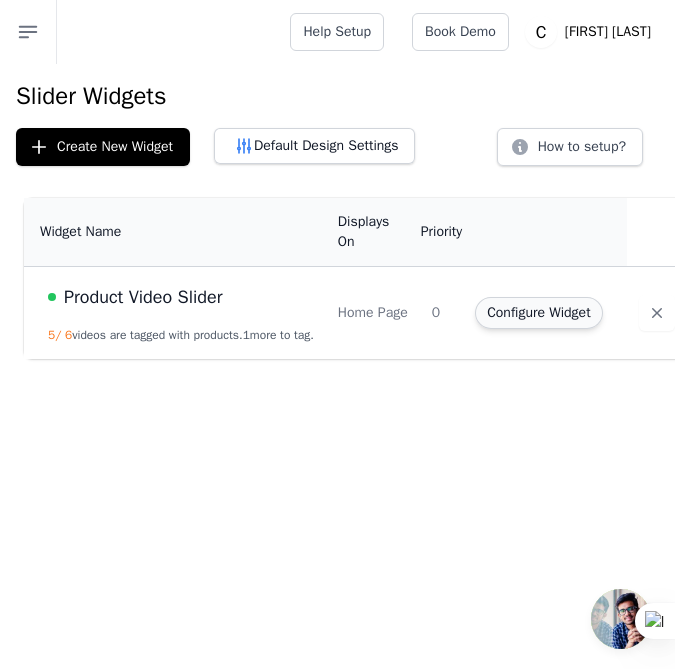 click on "Configure Widget" at bounding box center (538, 313) 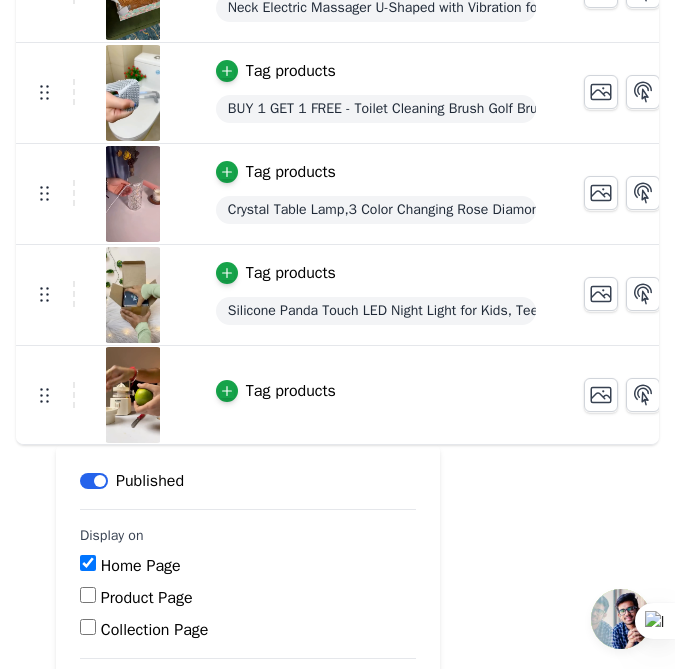 scroll, scrollTop: 473, scrollLeft: 0, axis: vertical 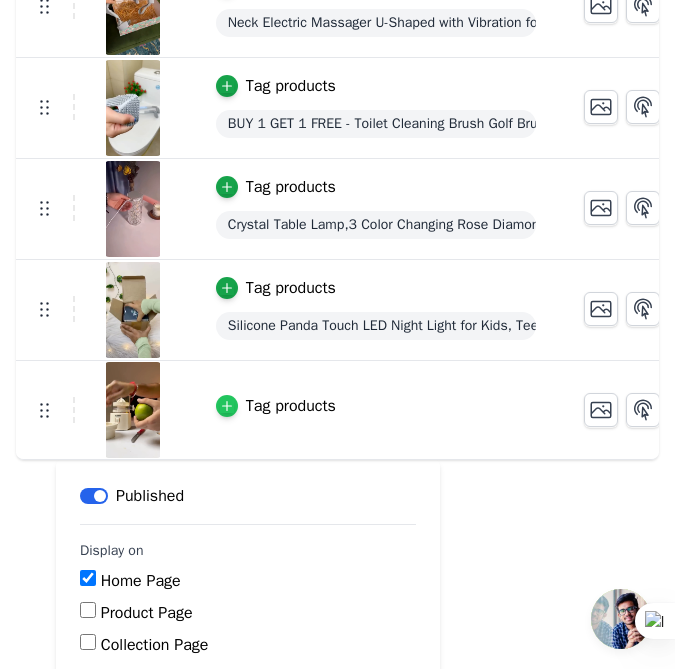 click 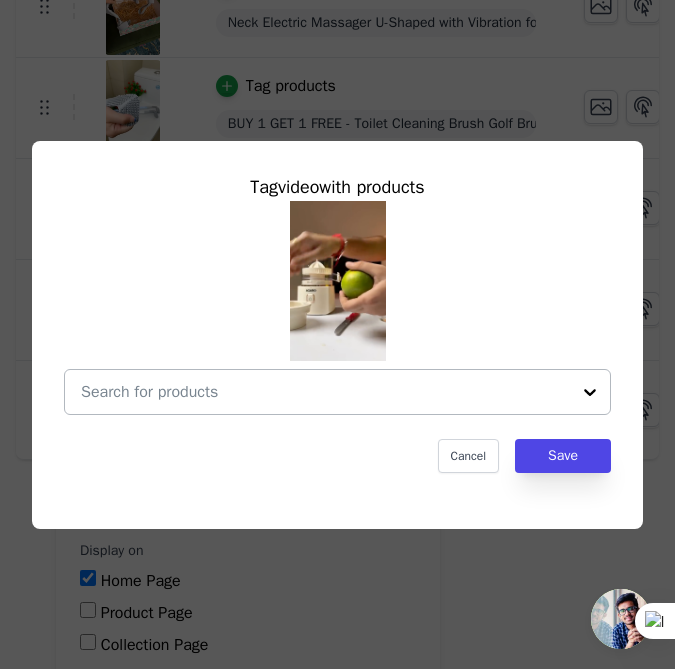 click at bounding box center [590, 392] 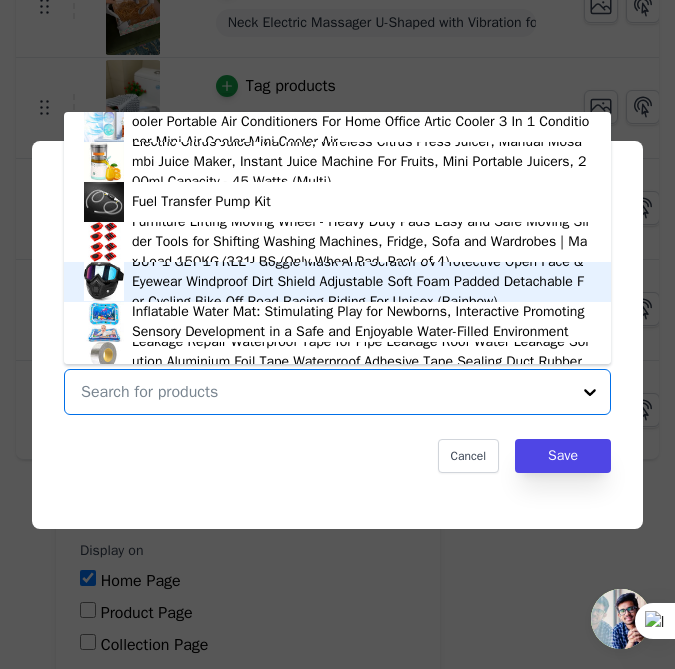 scroll, scrollTop: 156, scrollLeft: 0, axis: vertical 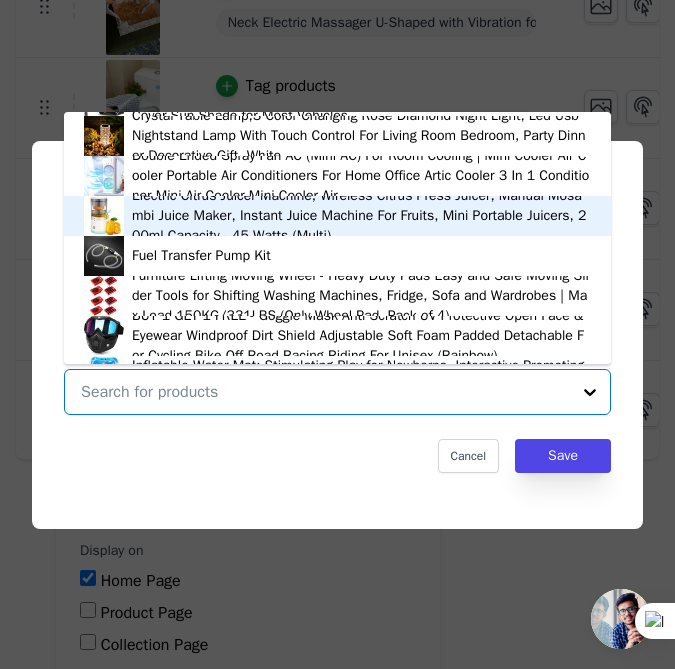 click at bounding box center [104, 216] 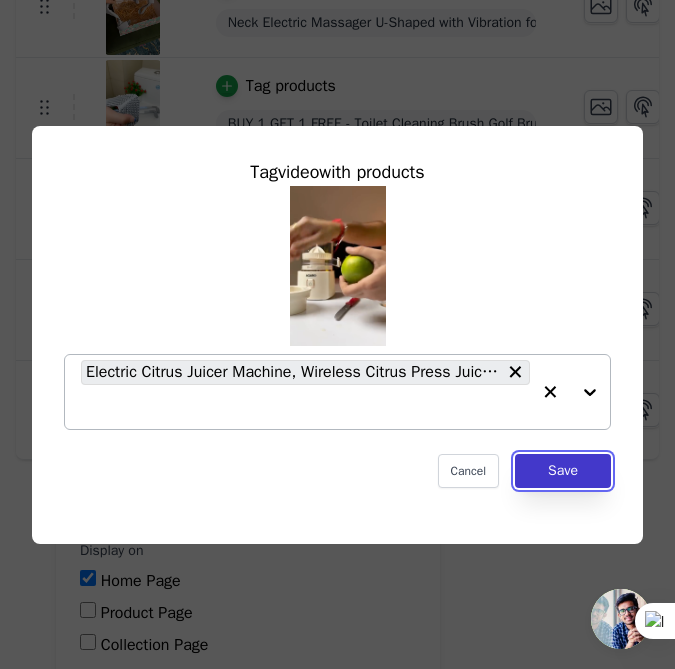 click on "Save" at bounding box center [563, 471] 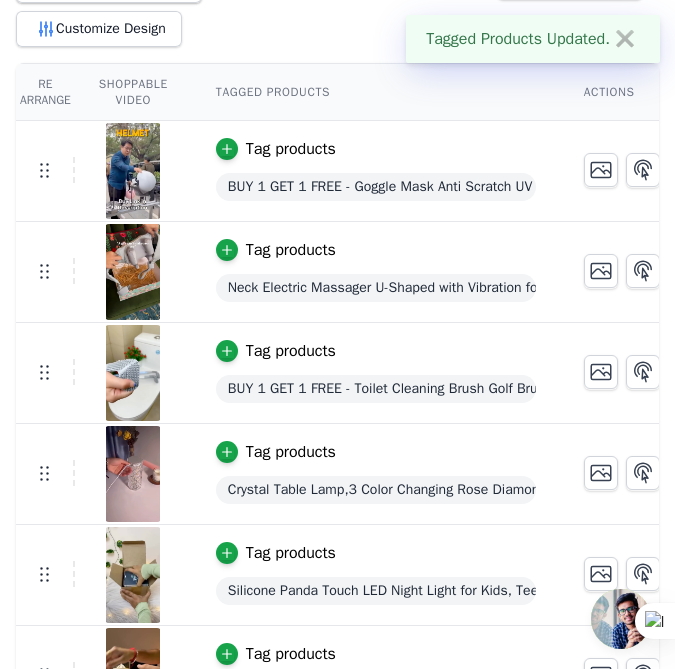 scroll, scrollTop: 0, scrollLeft: 0, axis: both 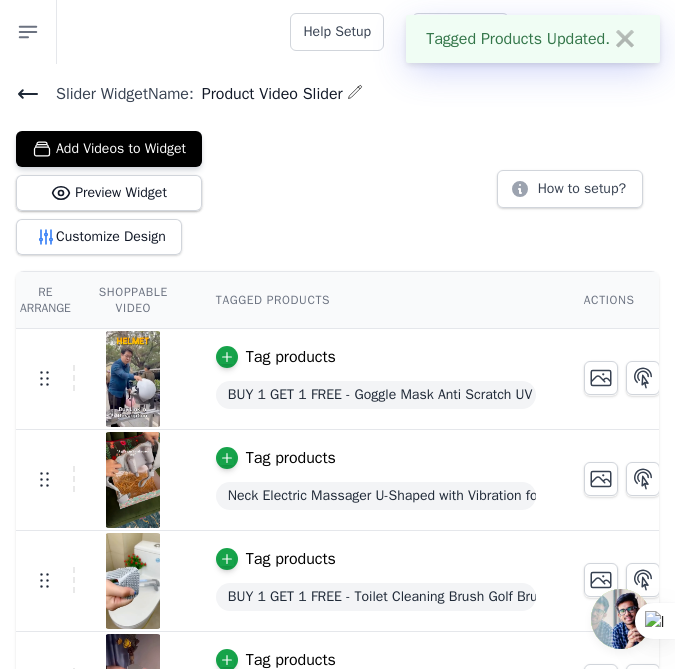 click 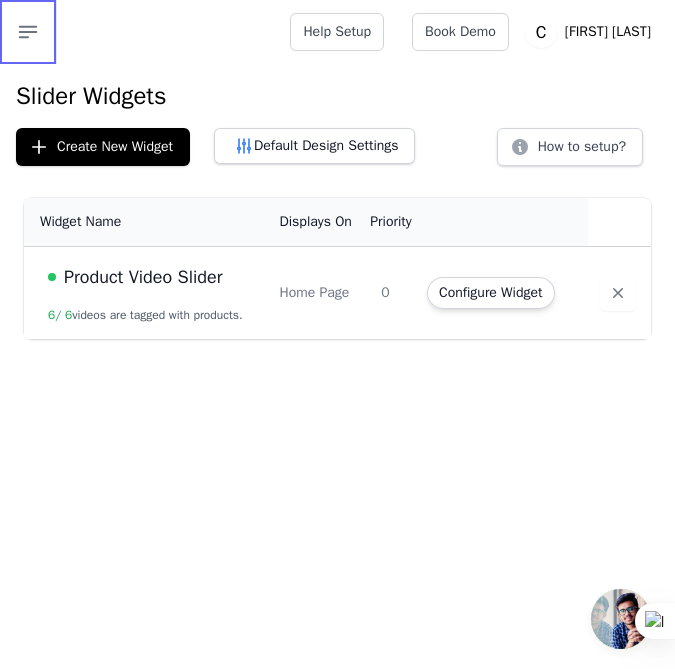 click 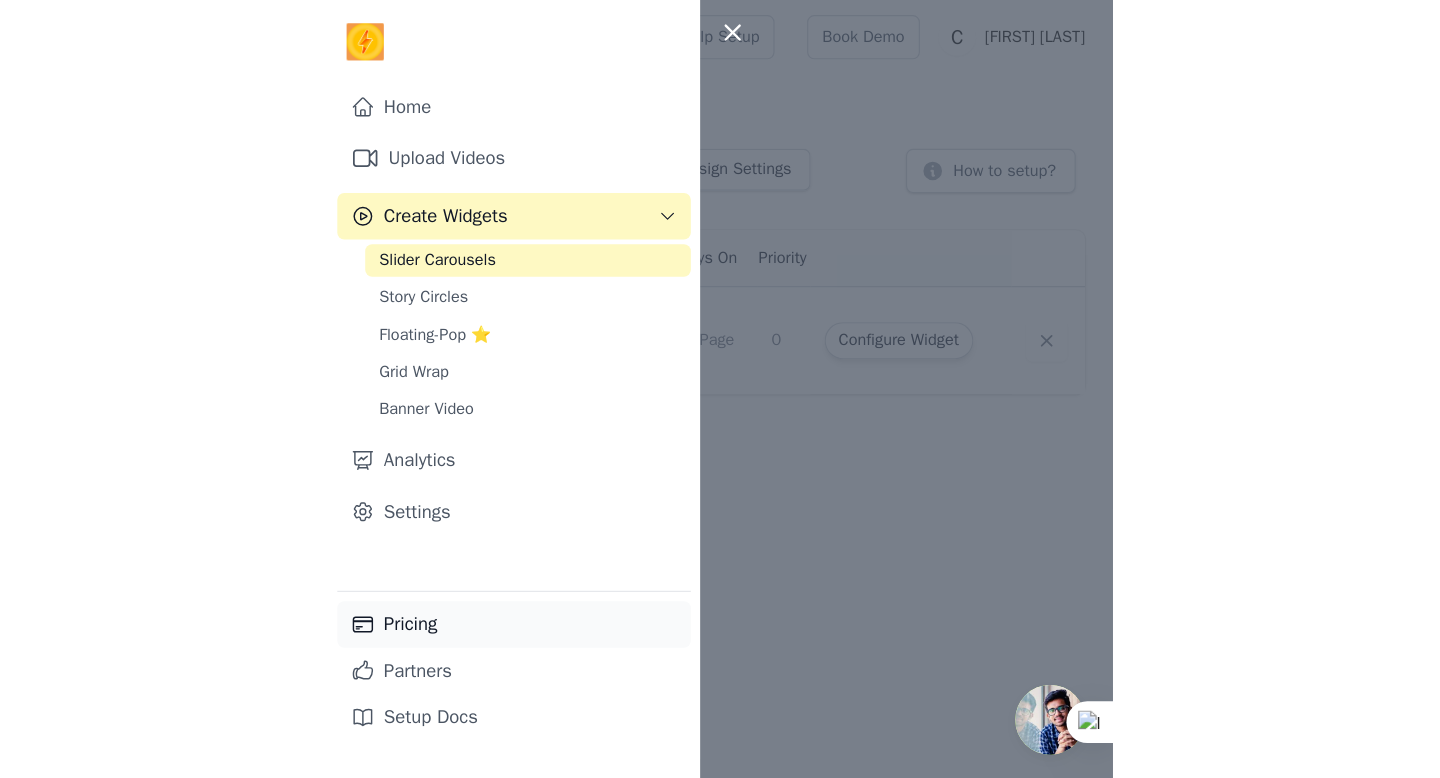 scroll, scrollTop: 0, scrollLeft: 0, axis: both 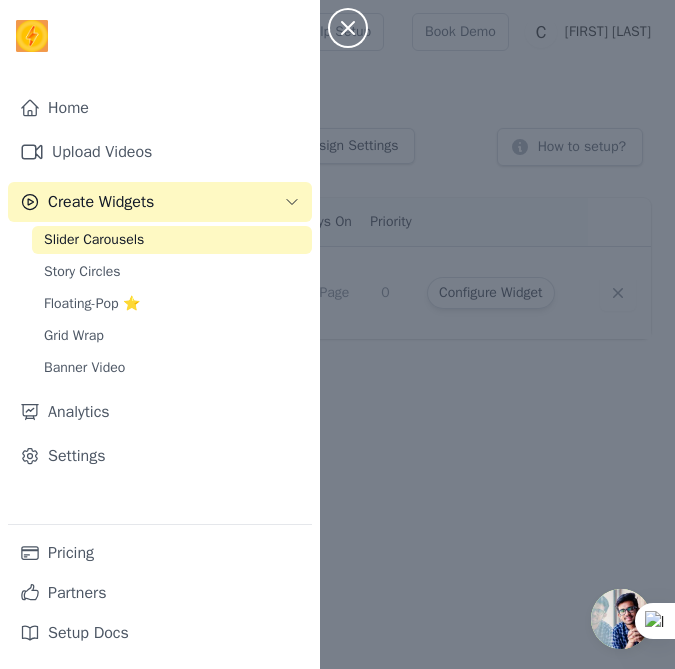 click 